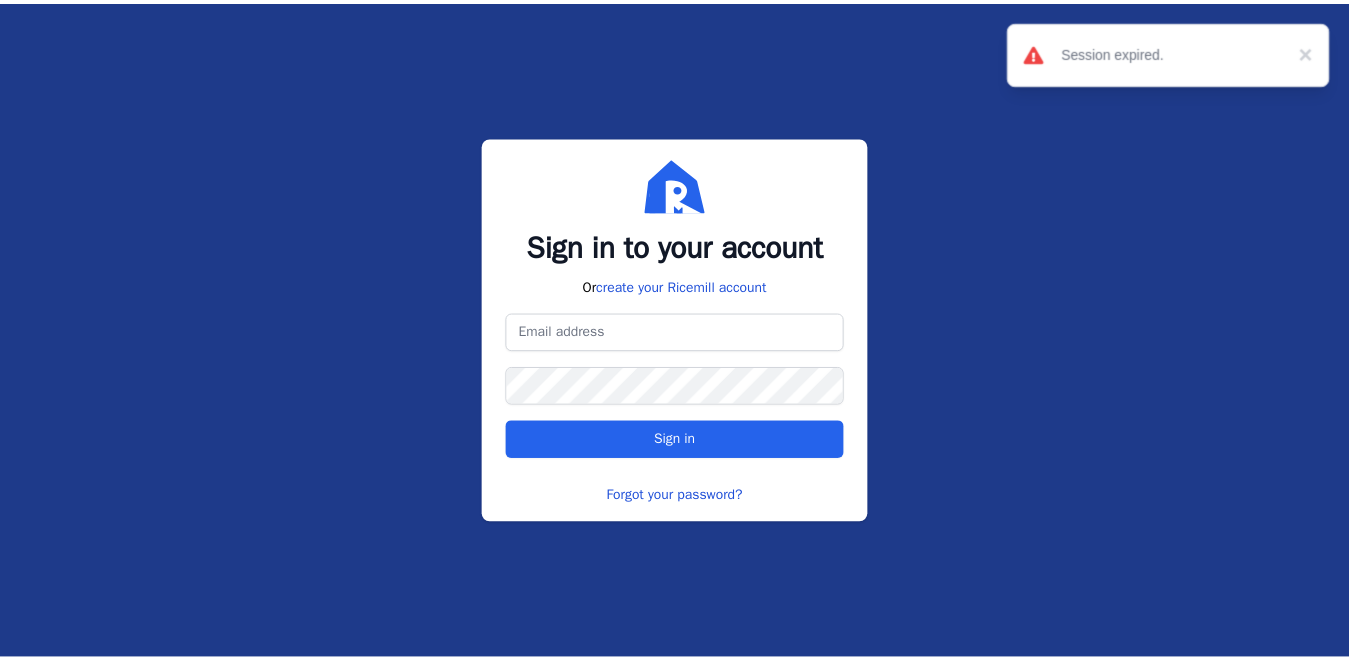 scroll, scrollTop: 0, scrollLeft: 0, axis: both 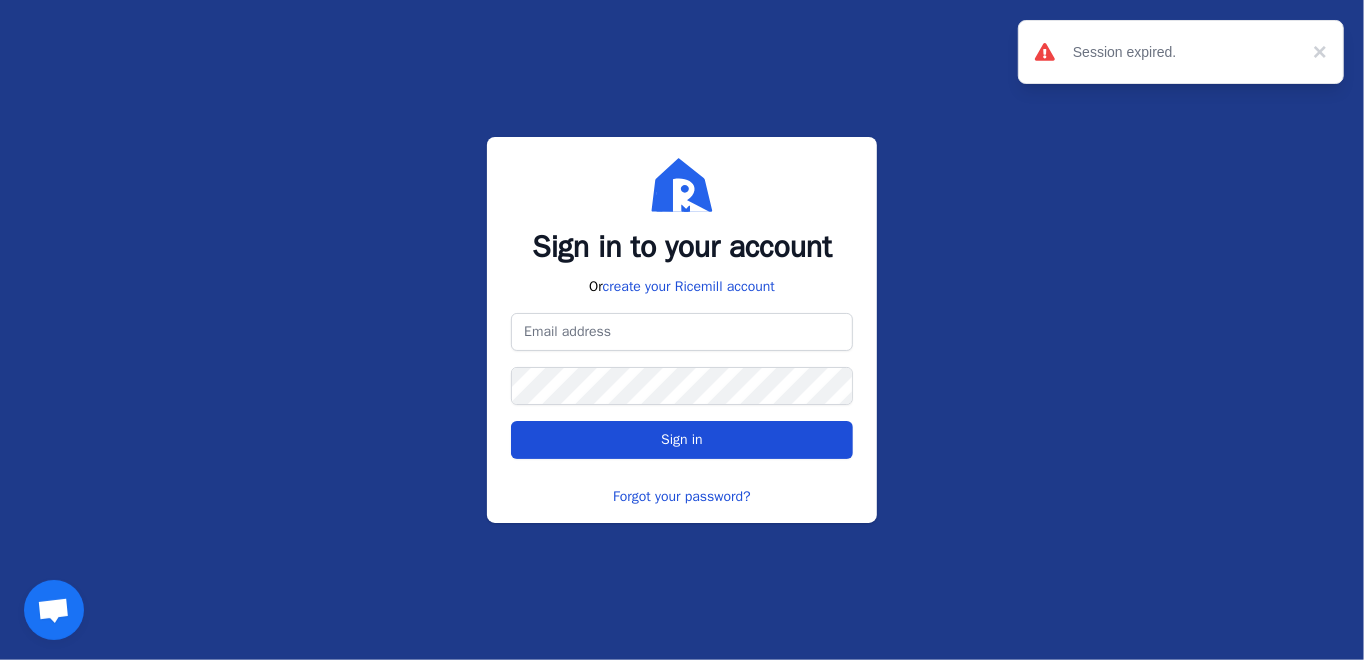 type on "[EMAIL]" 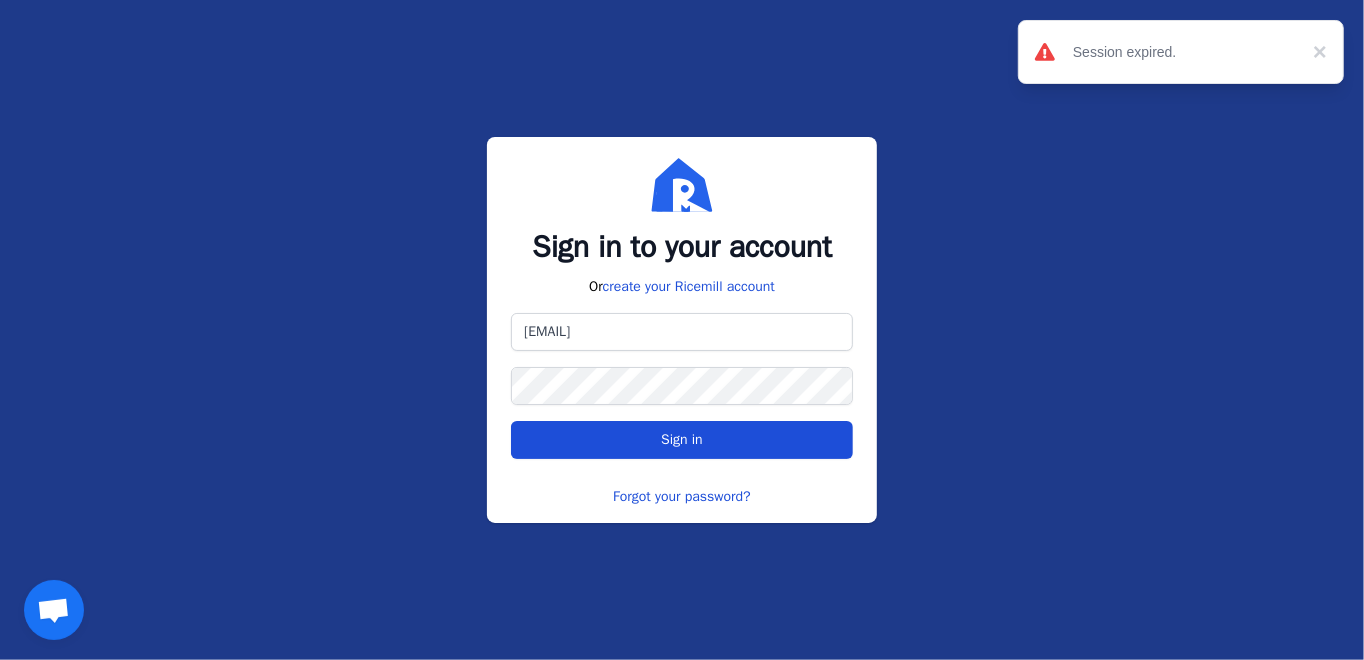 click on "Sign in" at bounding box center [682, 439] 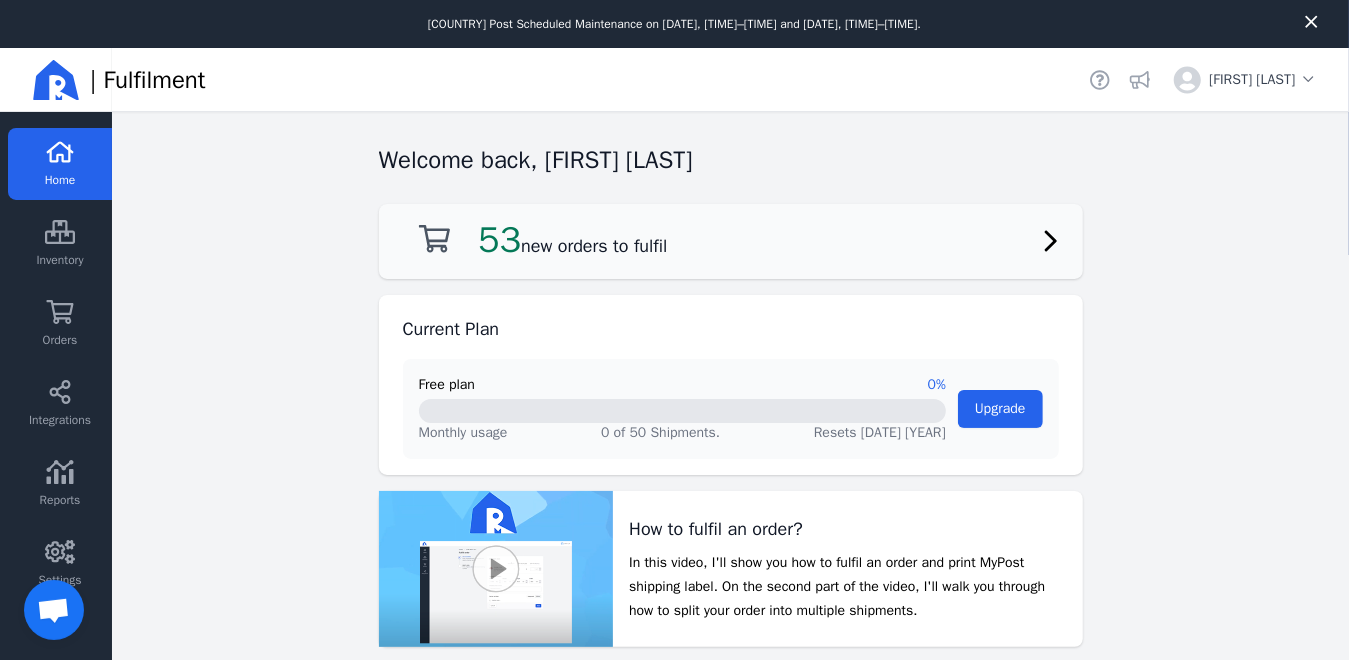 click on "53  new orders to fulfil" 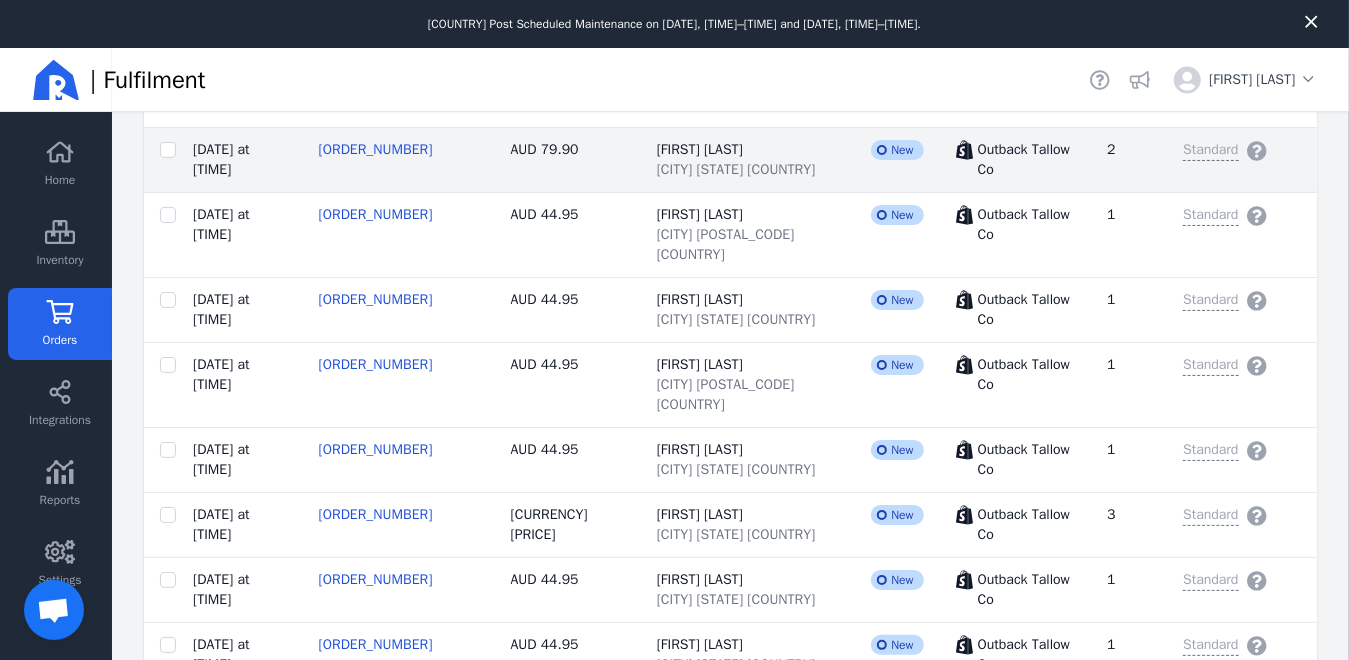 scroll, scrollTop: 3120, scrollLeft: 0, axis: vertical 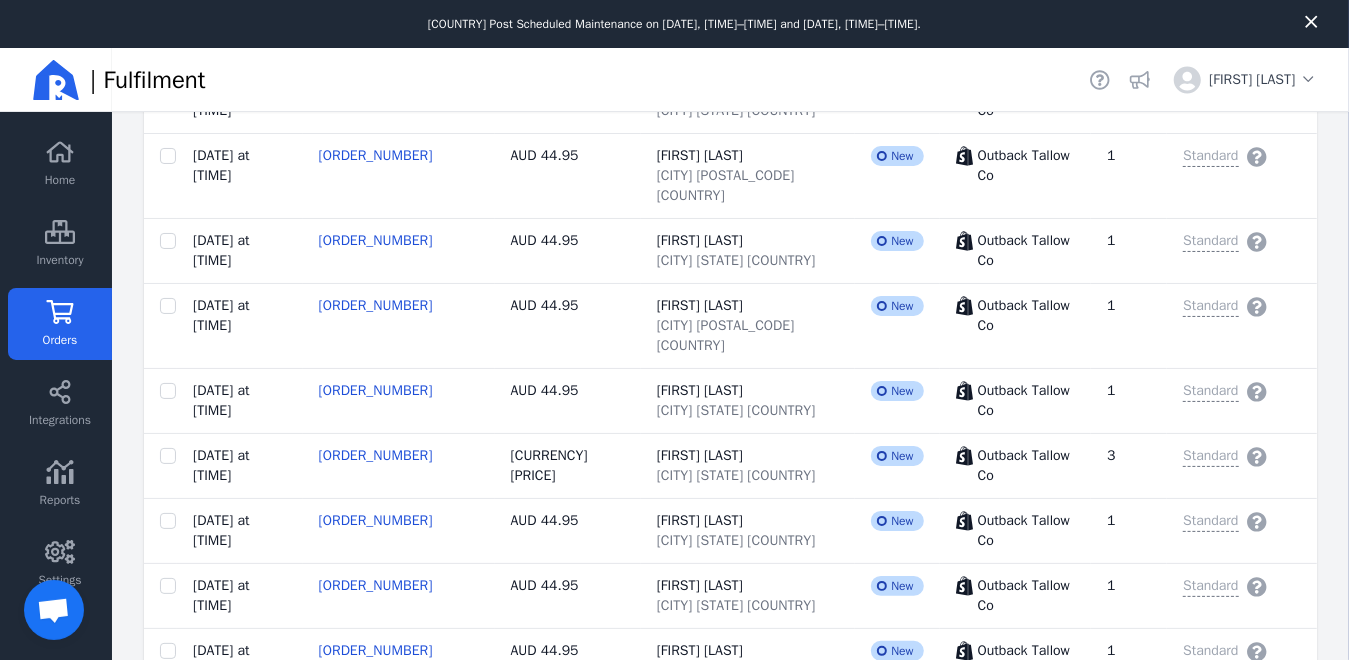 click at bounding box center (168, 1081) 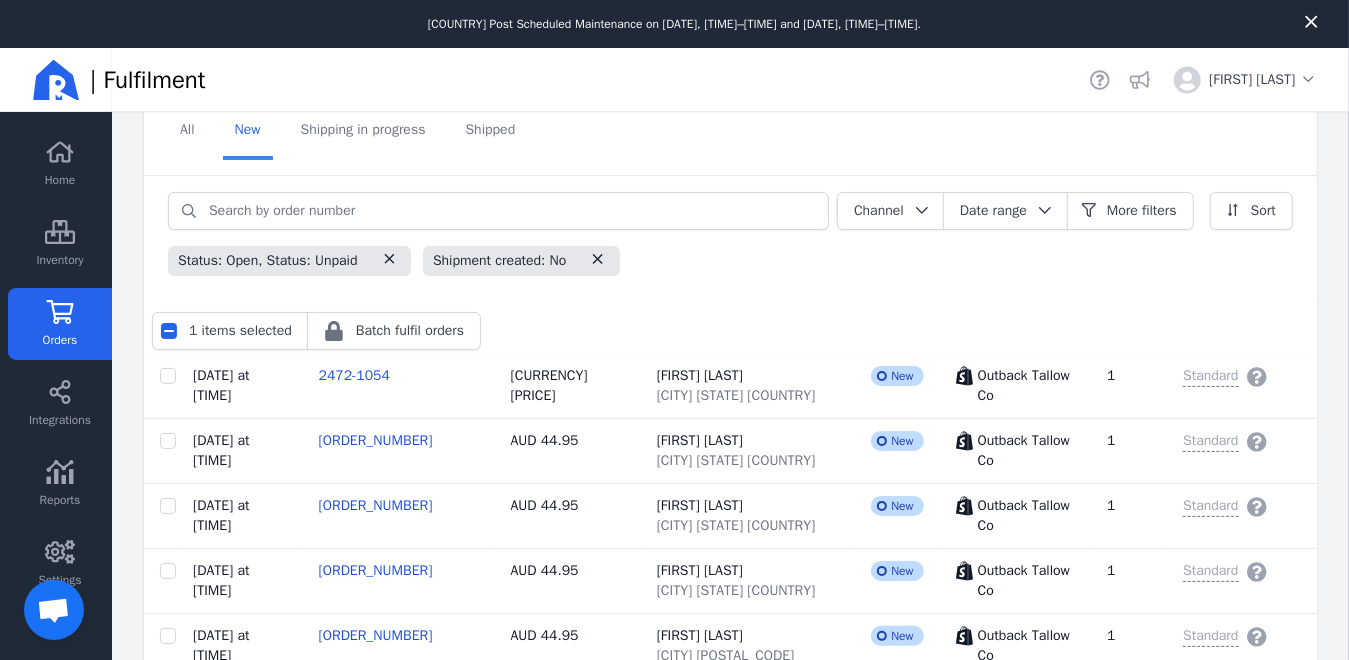 scroll, scrollTop: 200, scrollLeft: 0, axis: vertical 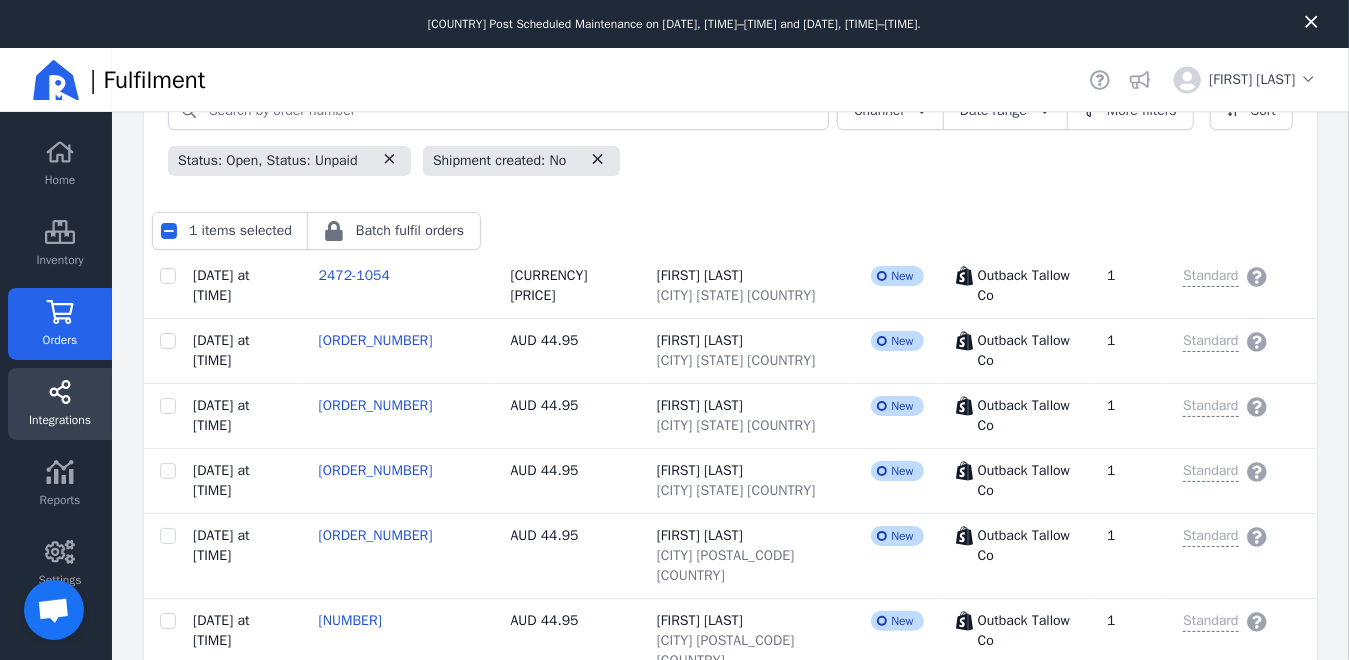 click 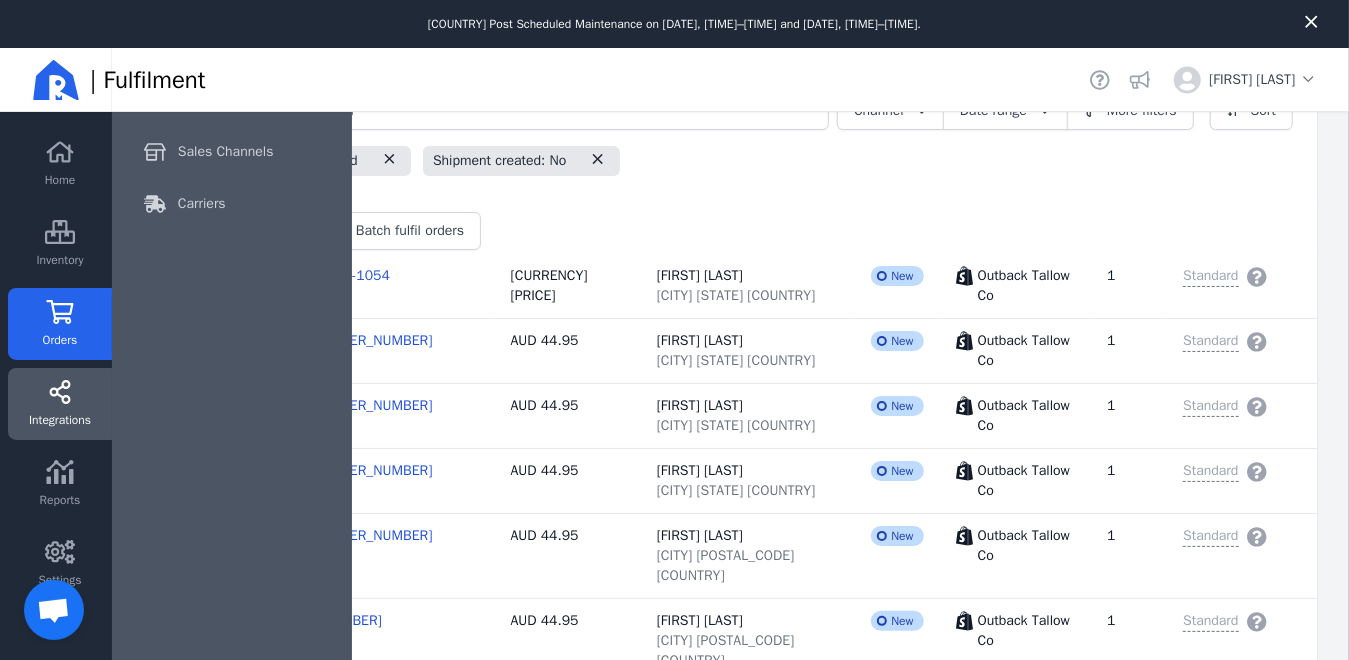 click on "Orders" 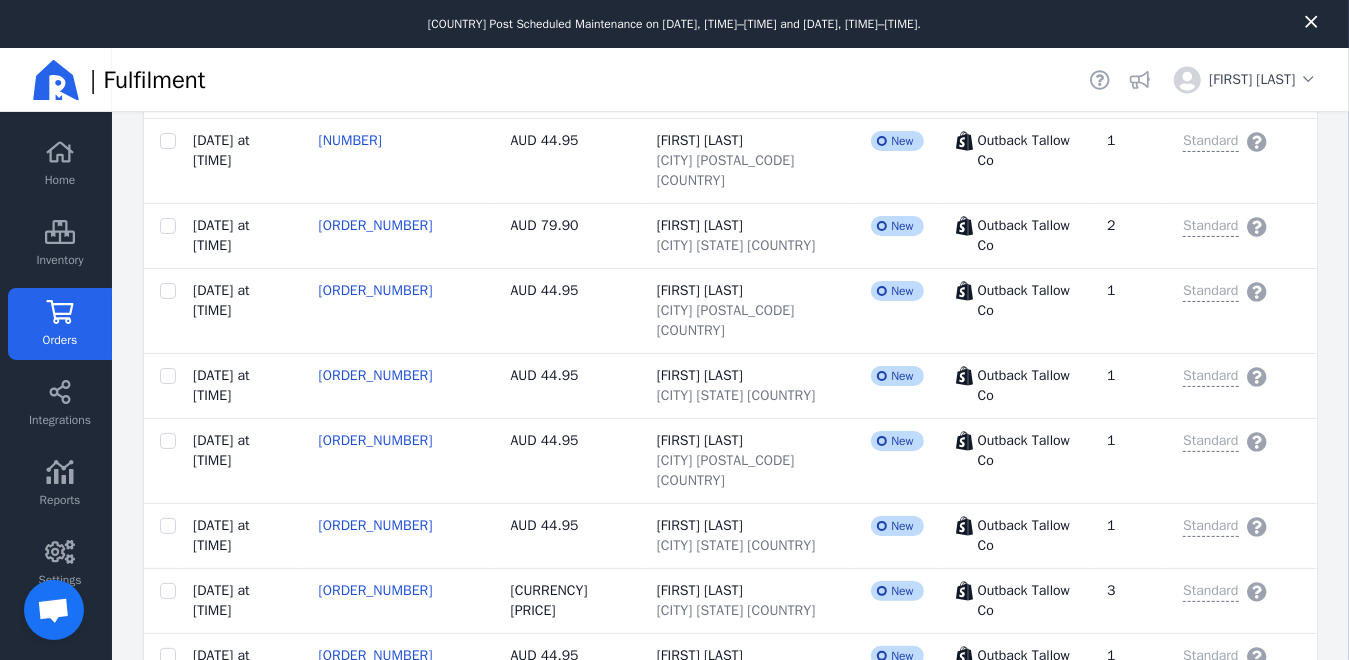 scroll, scrollTop: 3120, scrollLeft: 0, axis: vertical 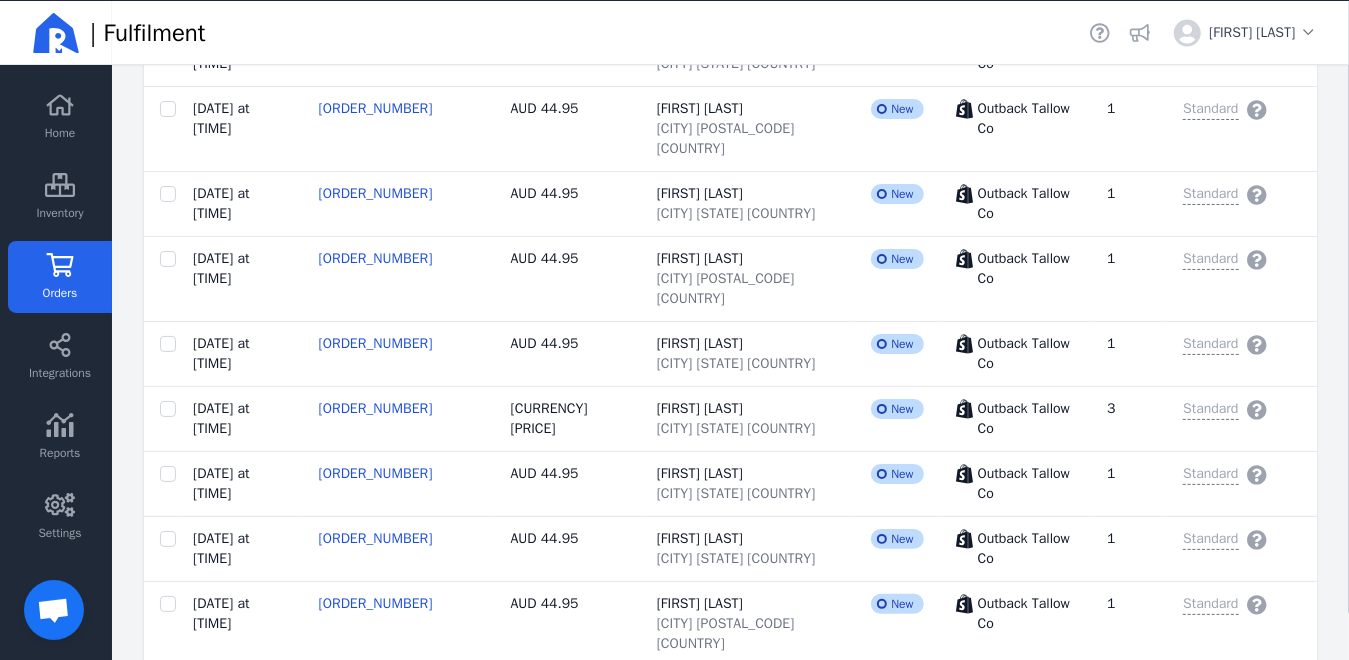 click on "[ORDER_ID]" 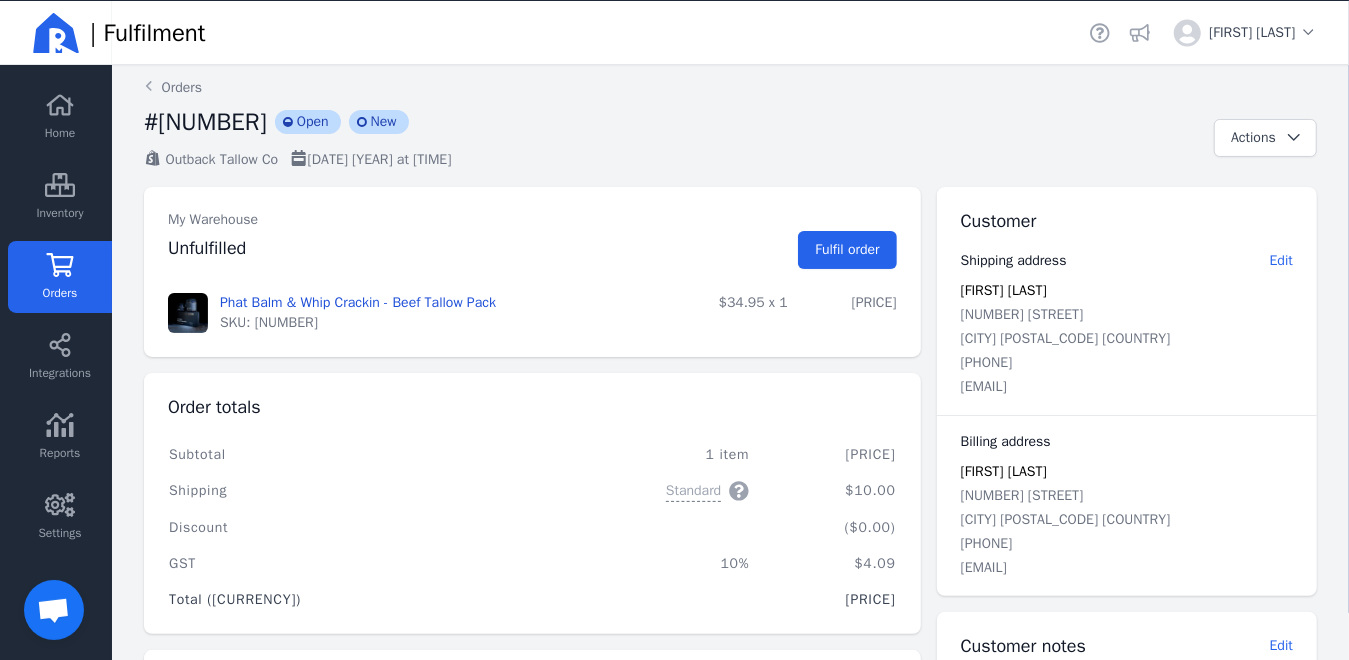 scroll, scrollTop: 0, scrollLeft: 0, axis: both 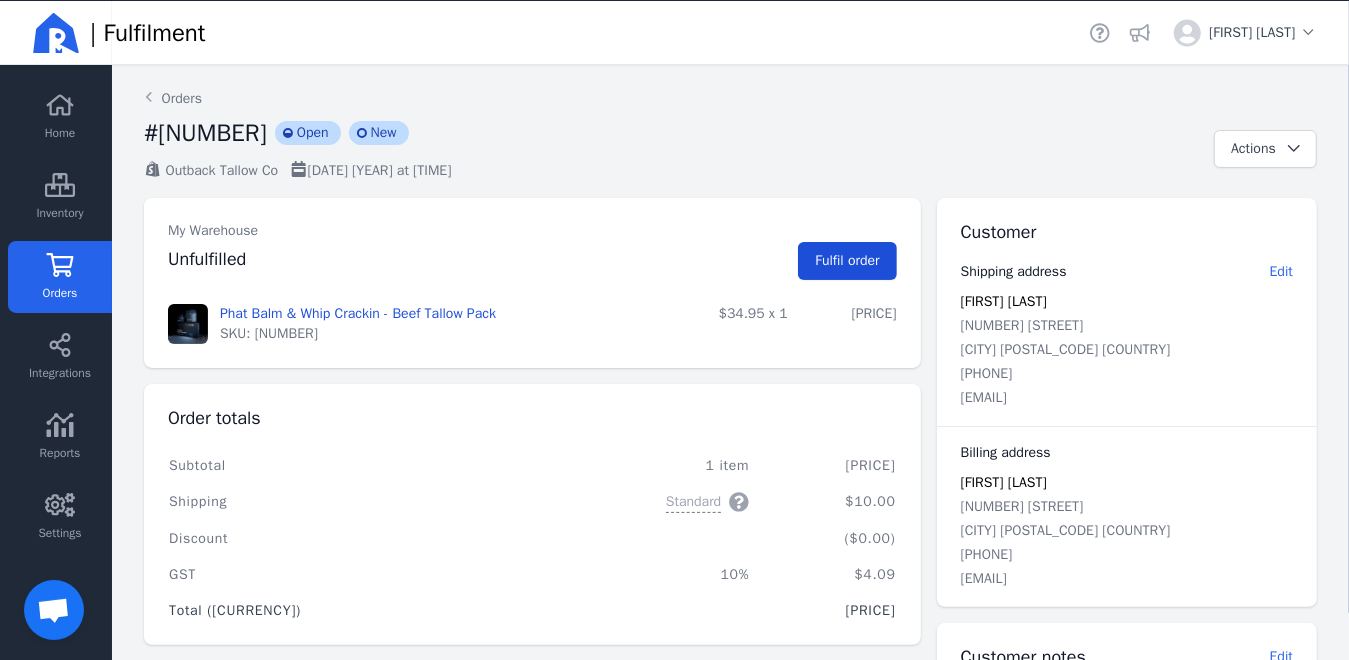 click on "Fulfil order" at bounding box center [847, 260] 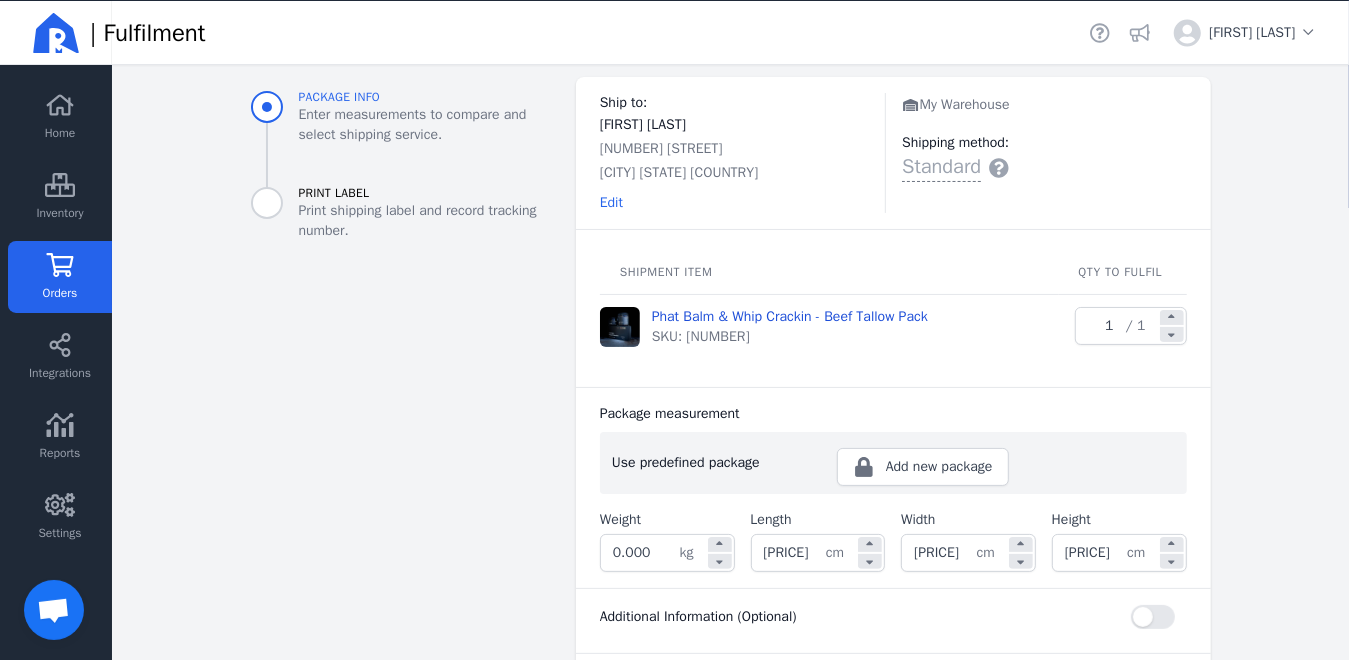 scroll, scrollTop: 200, scrollLeft: 0, axis: vertical 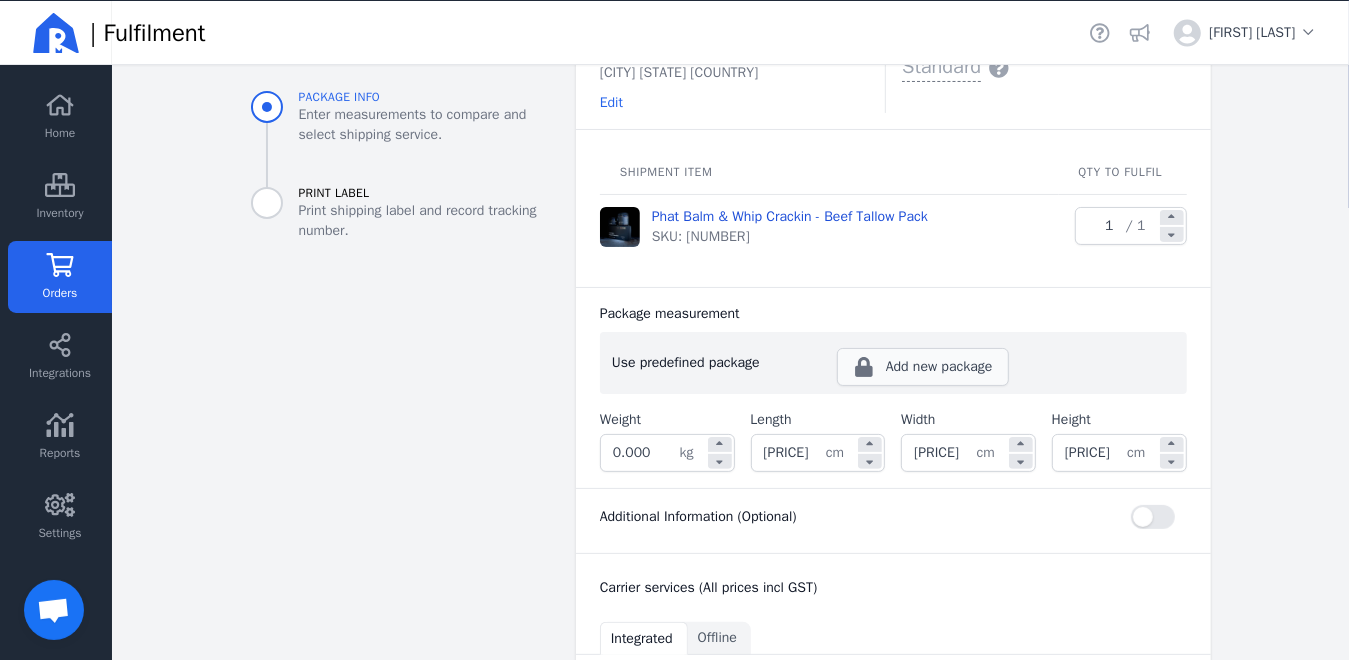 click on "Add new package" 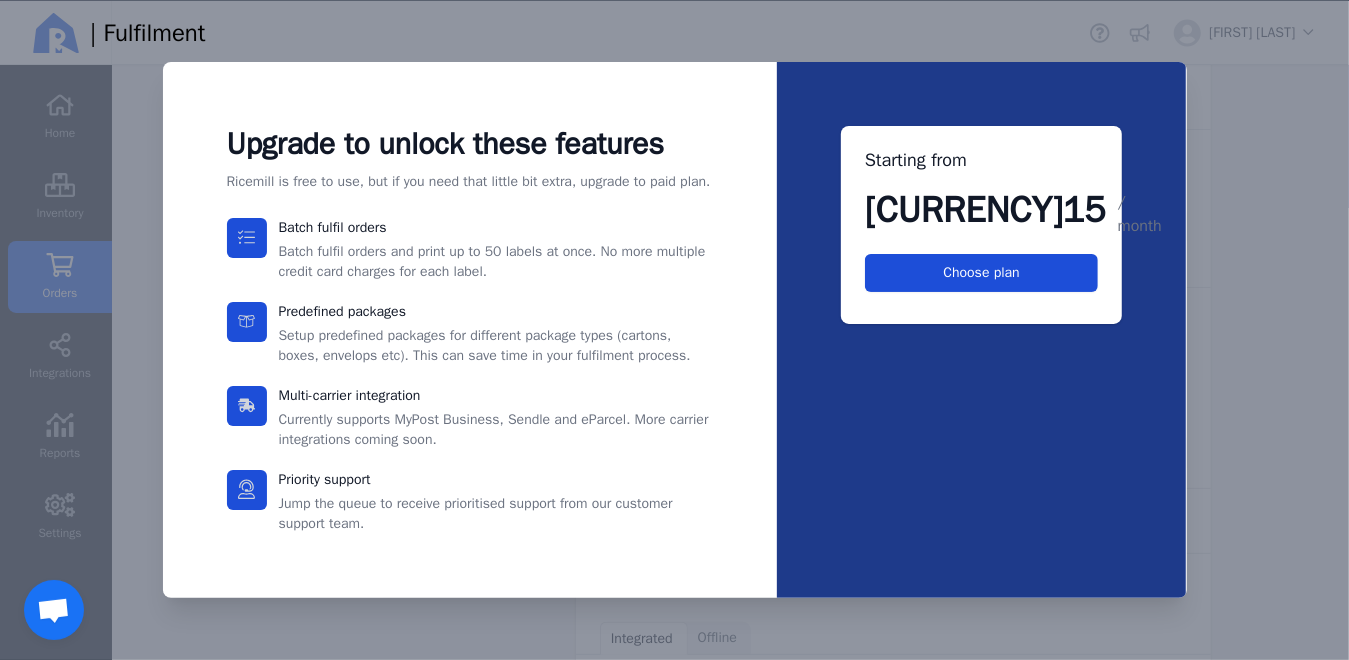 click on "Choose plan" at bounding box center [982, 272] 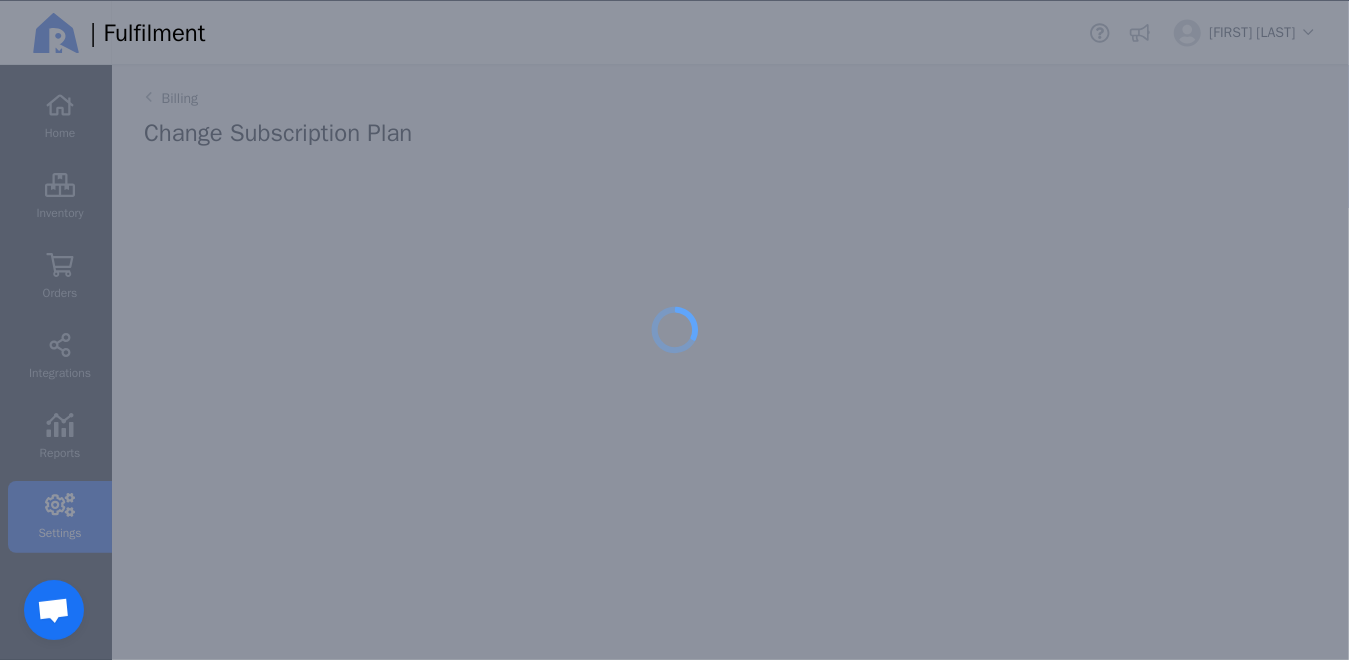 scroll, scrollTop: 0, scrollLeft: 0, axis: both 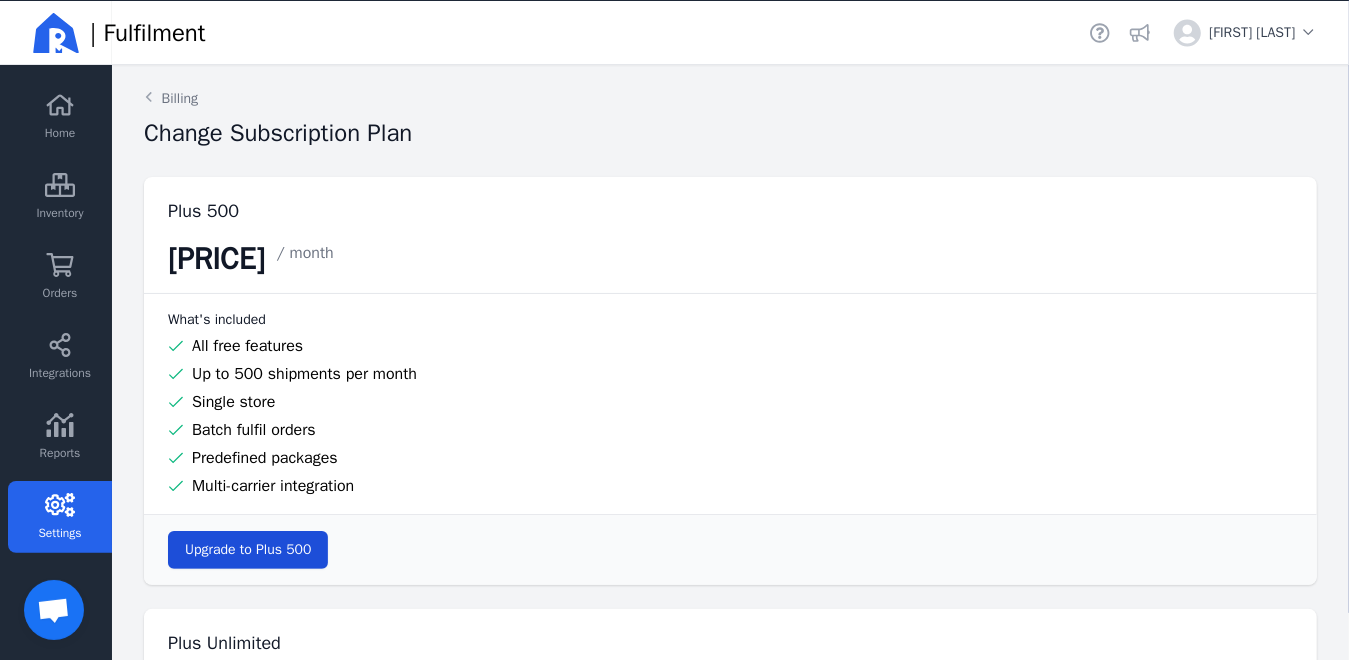 click on "Upgrade to Plus 500" at bounding box center (248, 549) 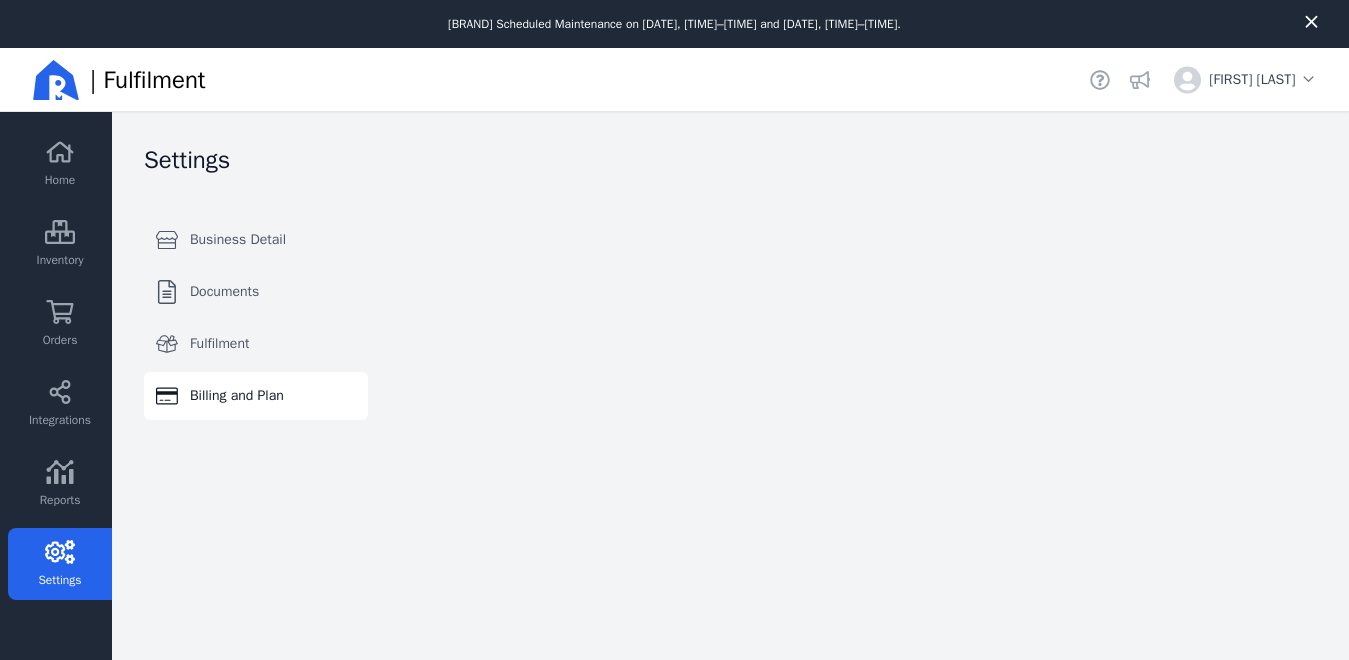 scroll, scrollTop: 0, scrollLeft: 0, axis: both 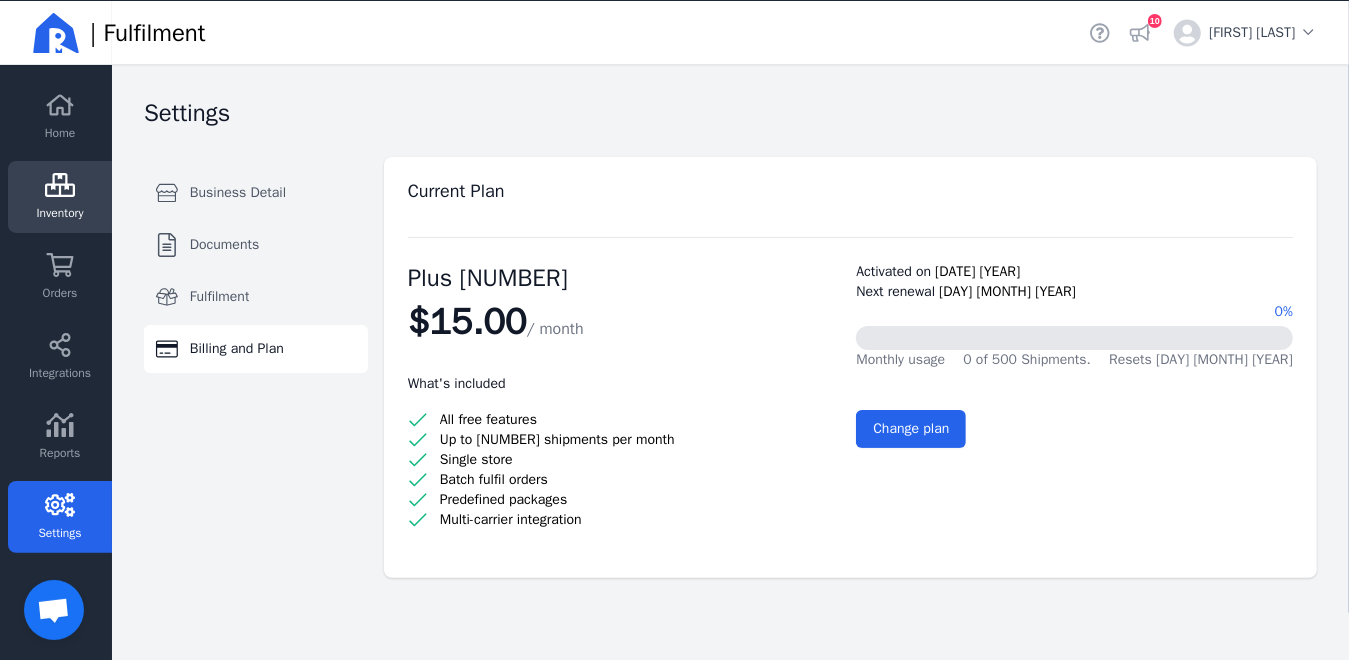 click on "Inventory" 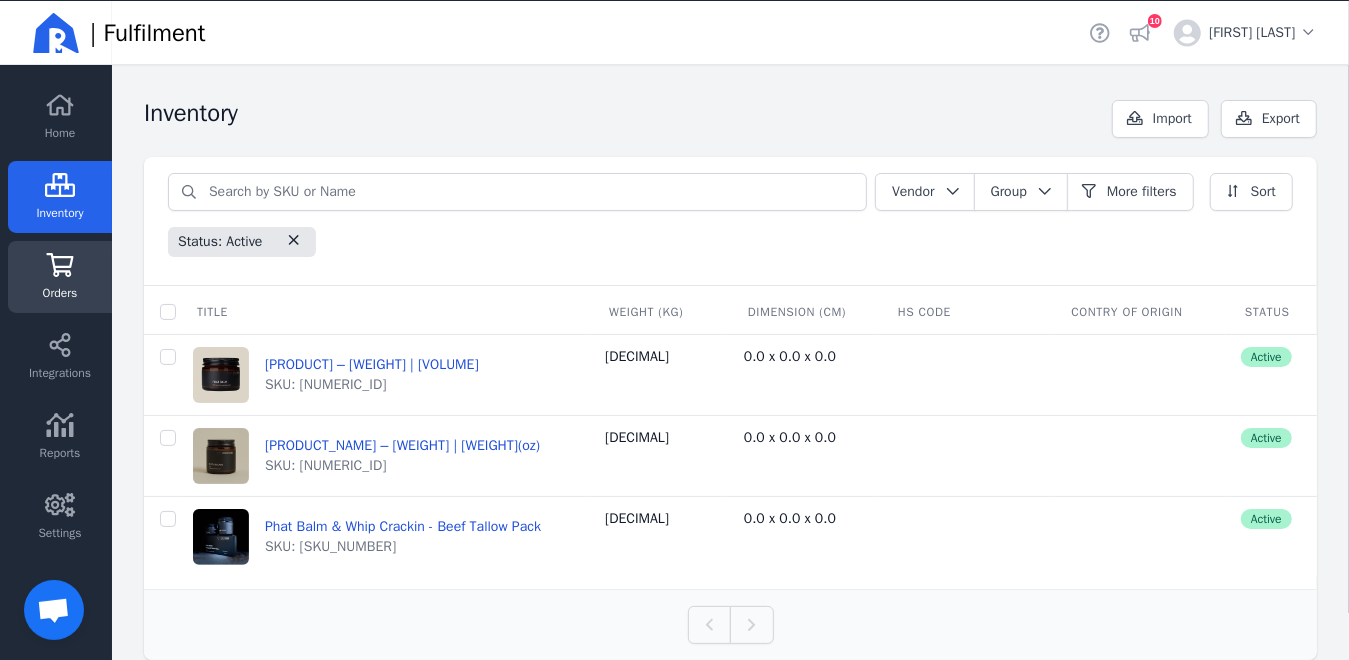click 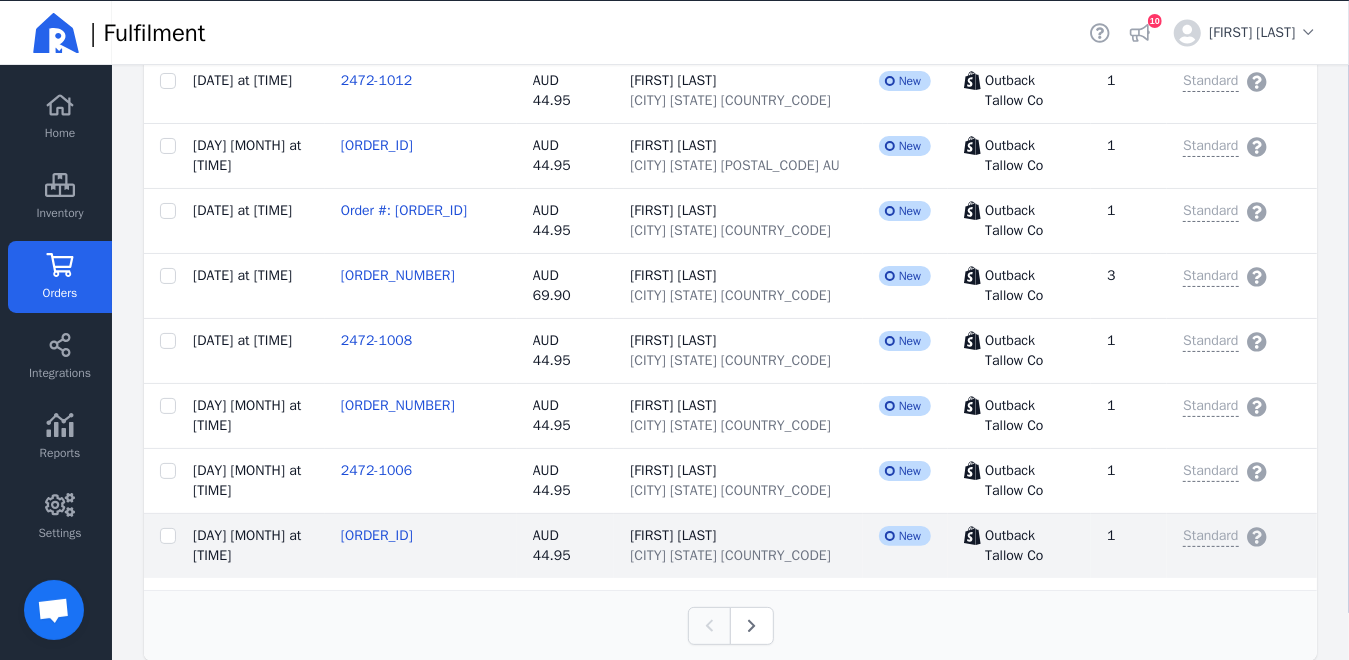 scroll, scrollTop: 3120, scrollLeft: 0, axis: vertical 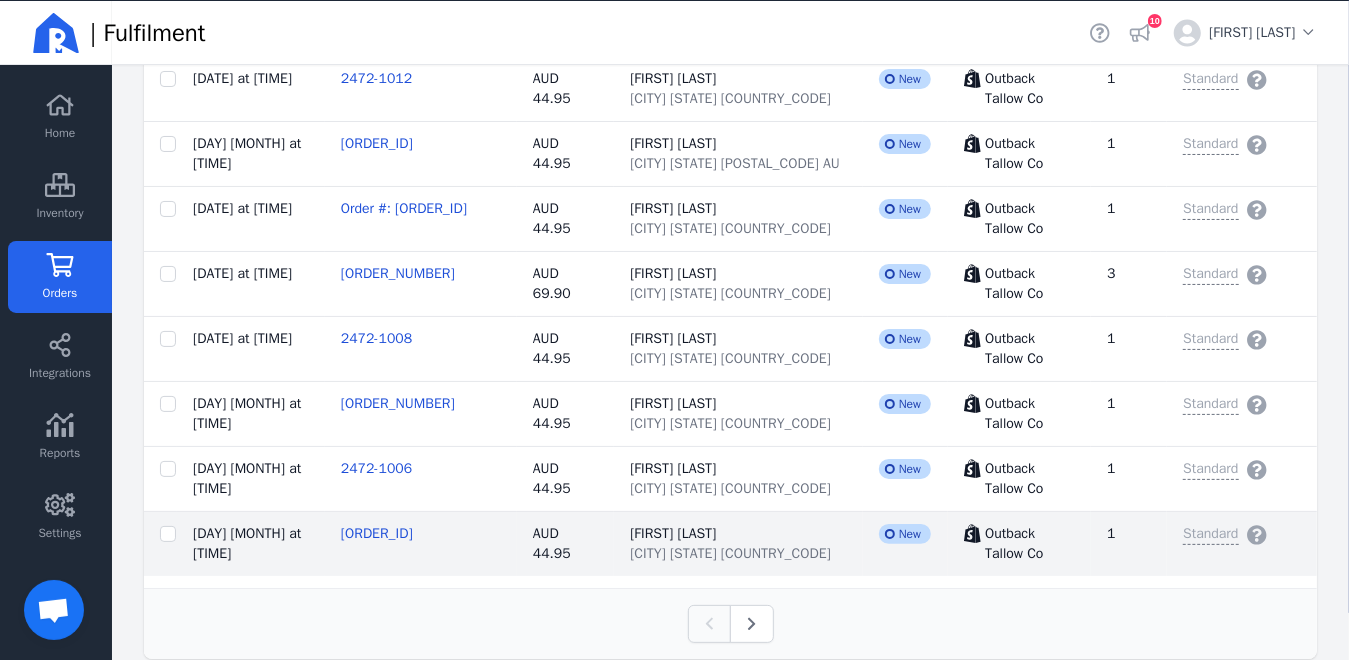 click on "[ORDER_ID]" 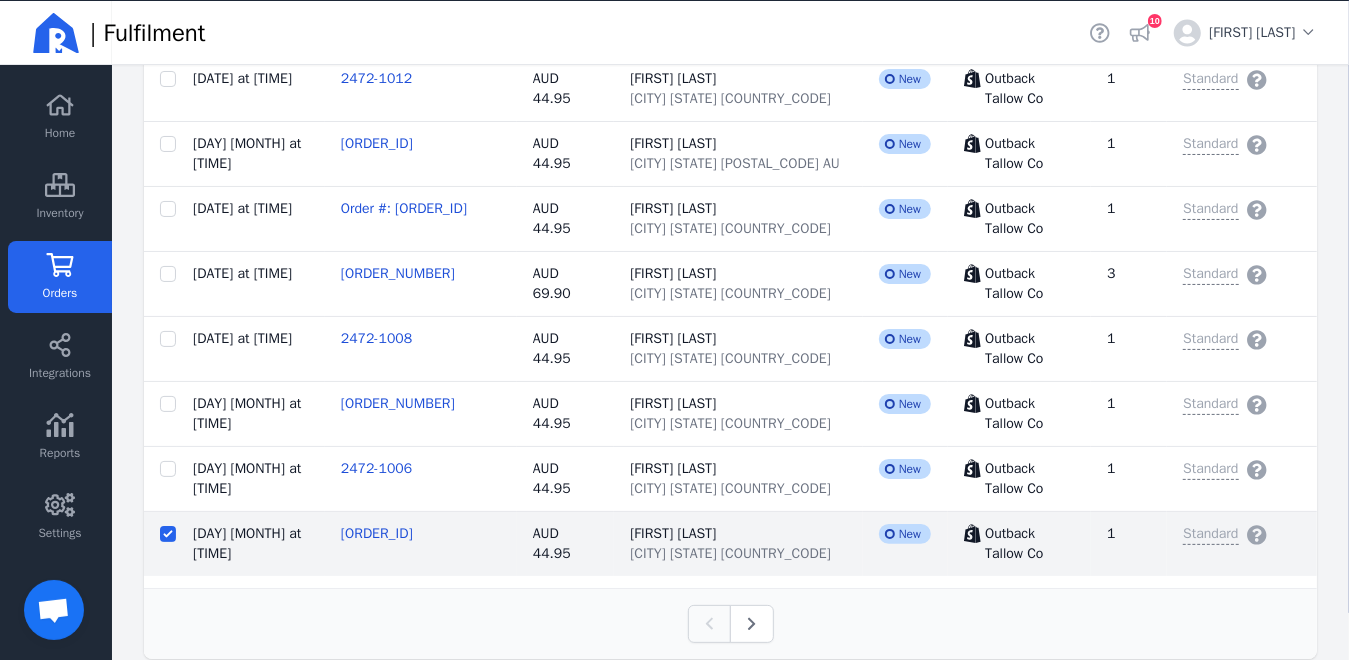 checkbox on "false" 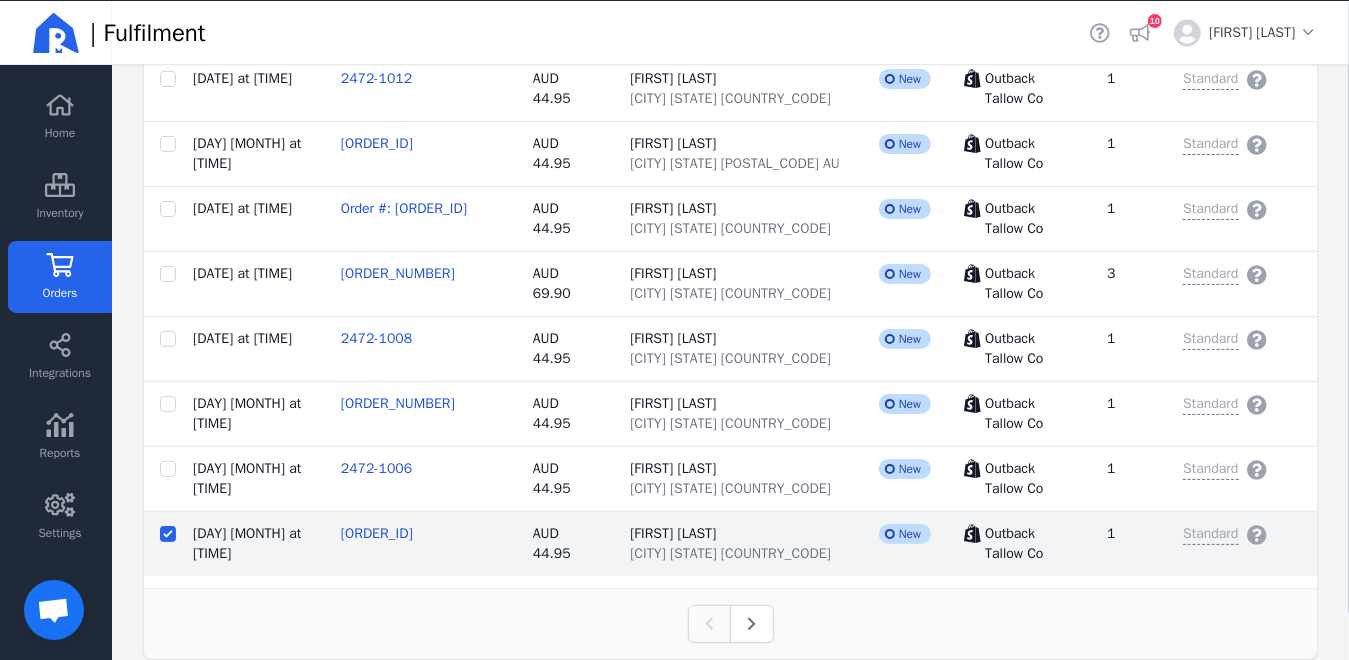 scroll, scrollTop: 3120, scrollLeft: 0, axis: vertical 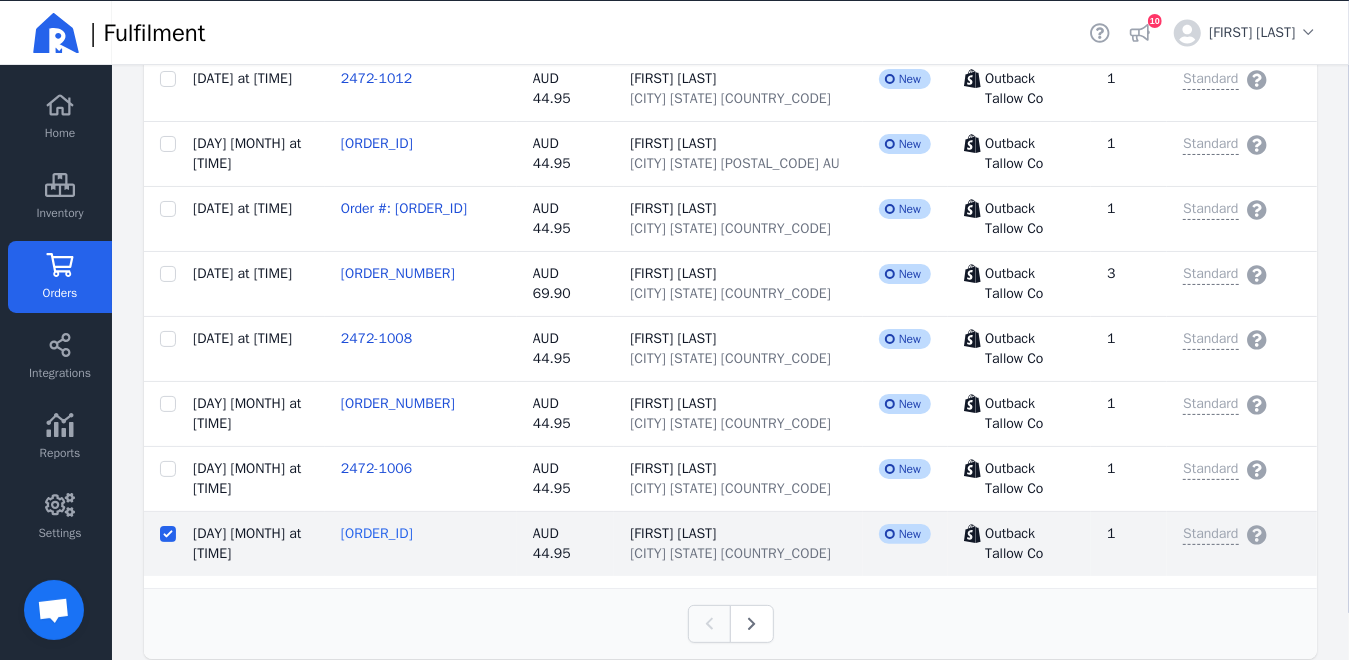 click on "[ORDER_ID]" 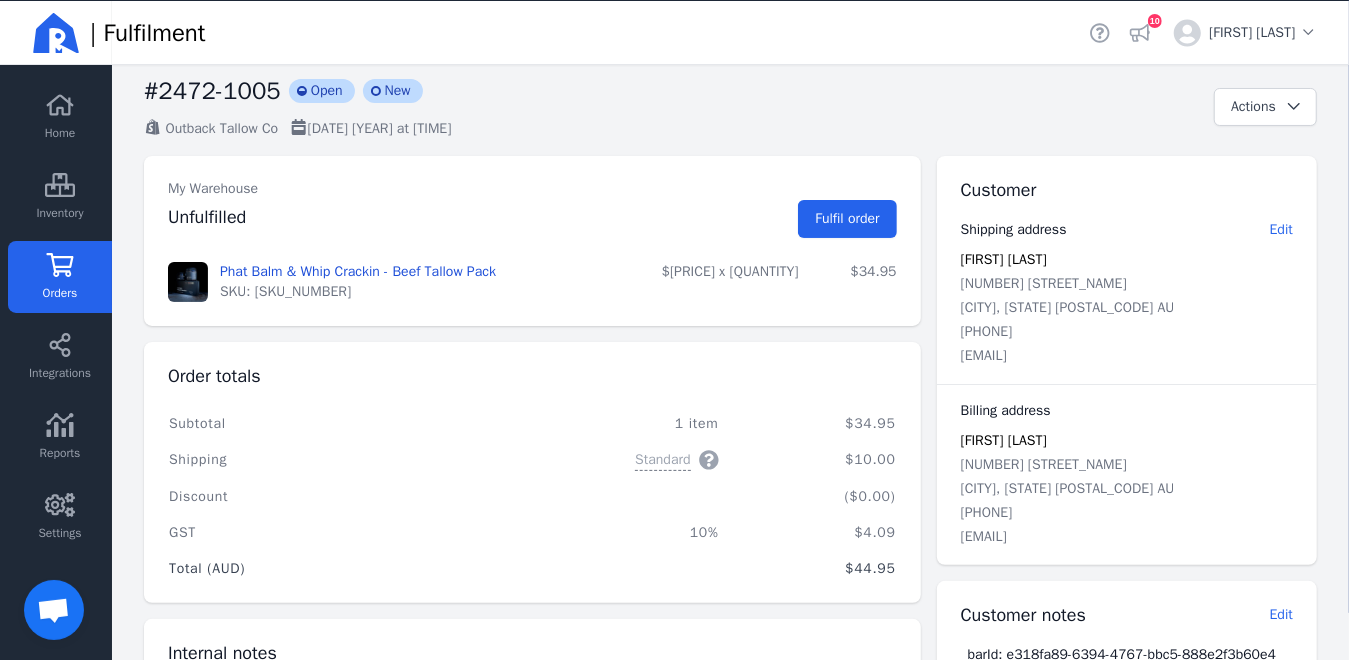 scroll, scrollTop: 0, scrollLeft: 0, axis: both 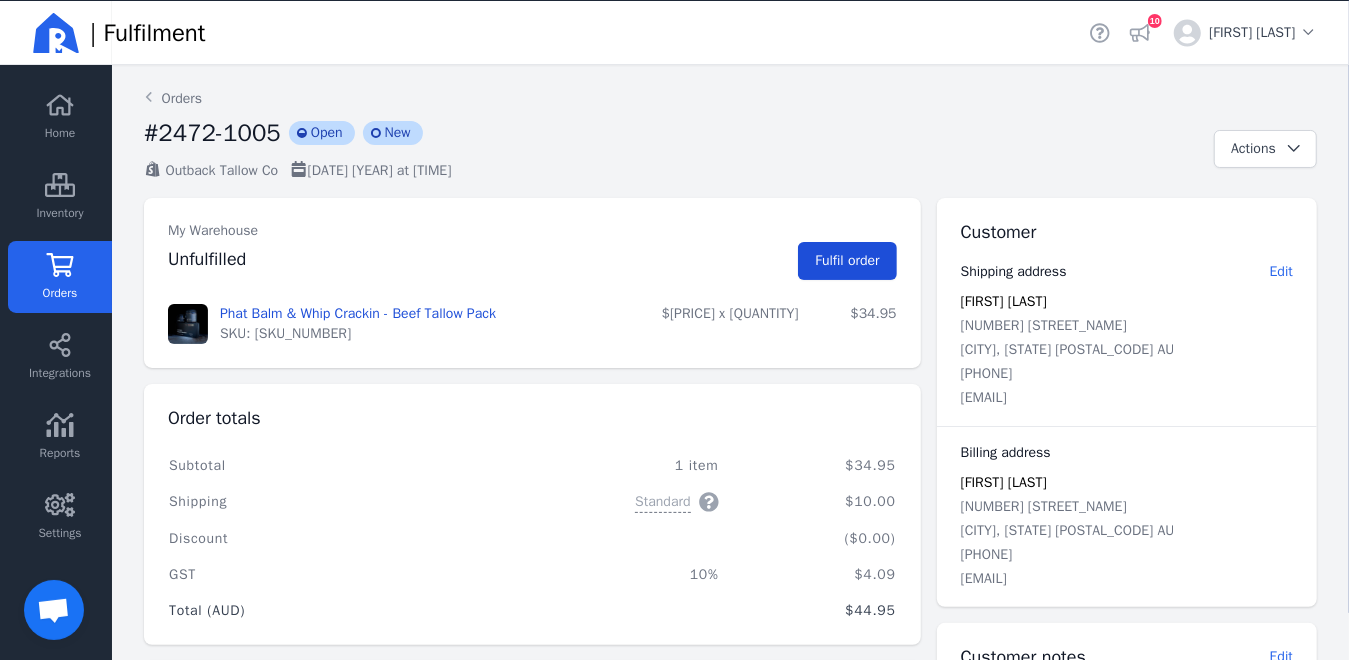click on "Fulfil order" at bounding box center [847, 260] 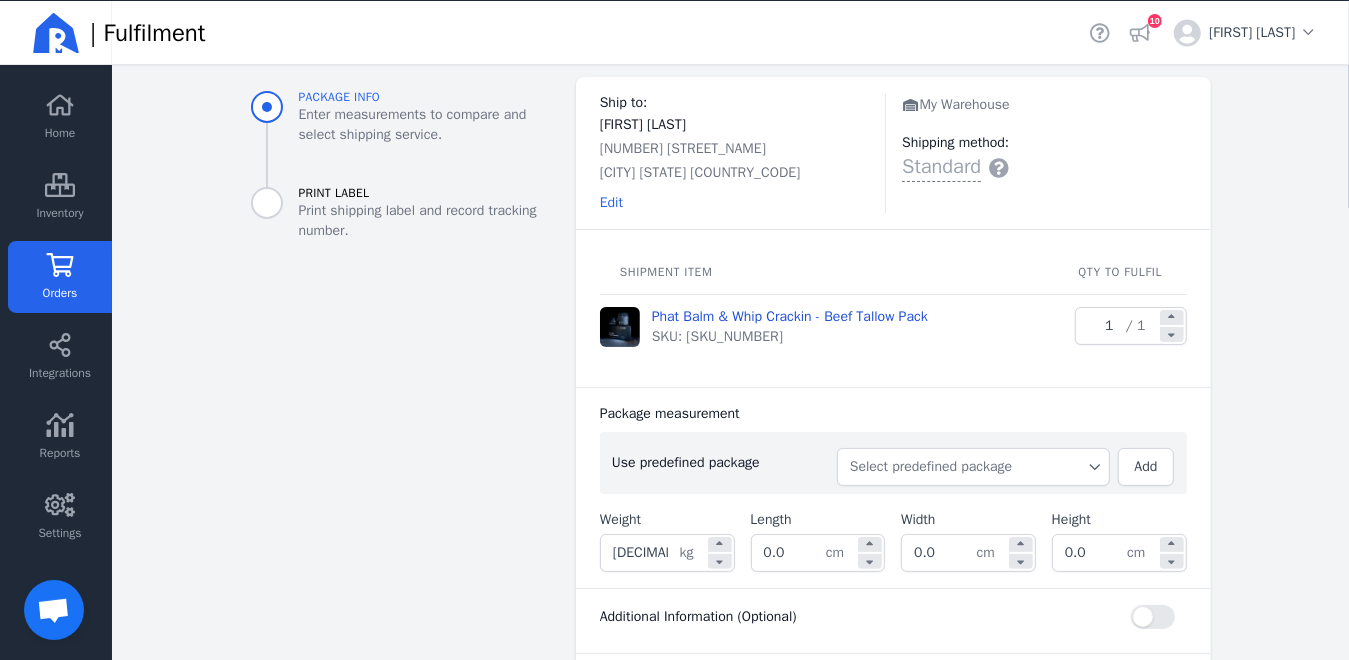 scroll, scrollTop: 200, scrollLeft: 0, axis: vertical 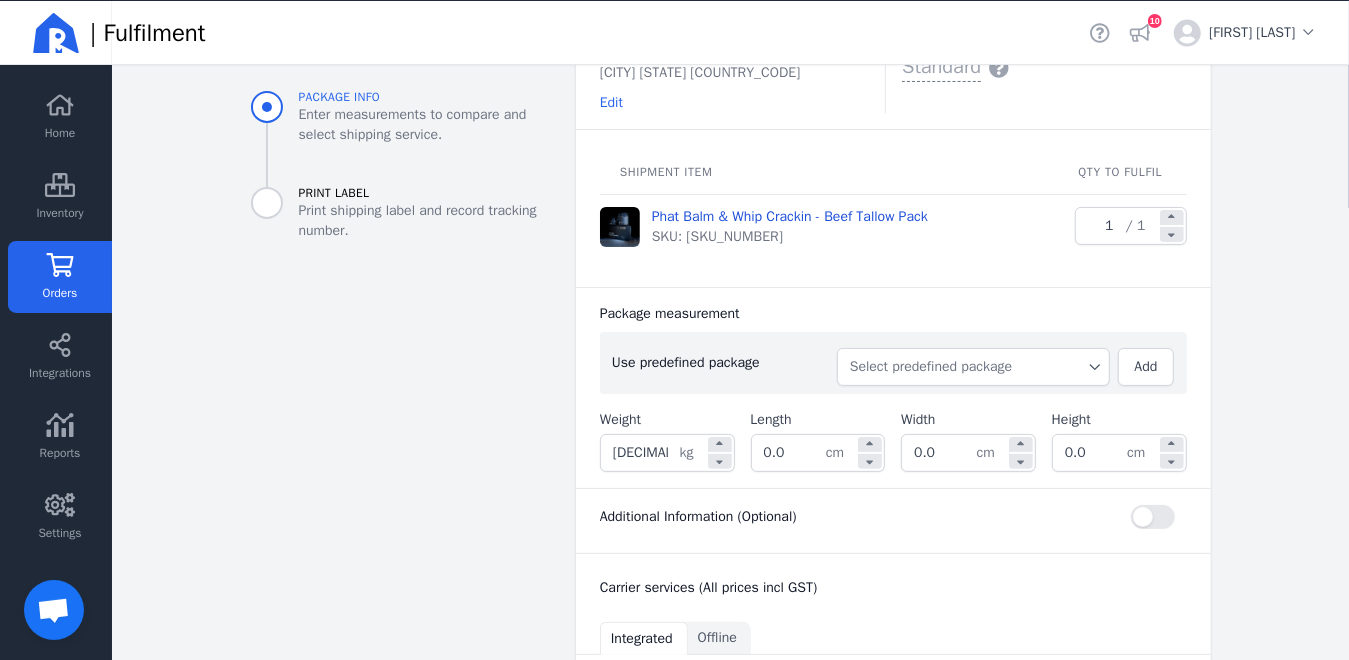 click on "Select predefined package" 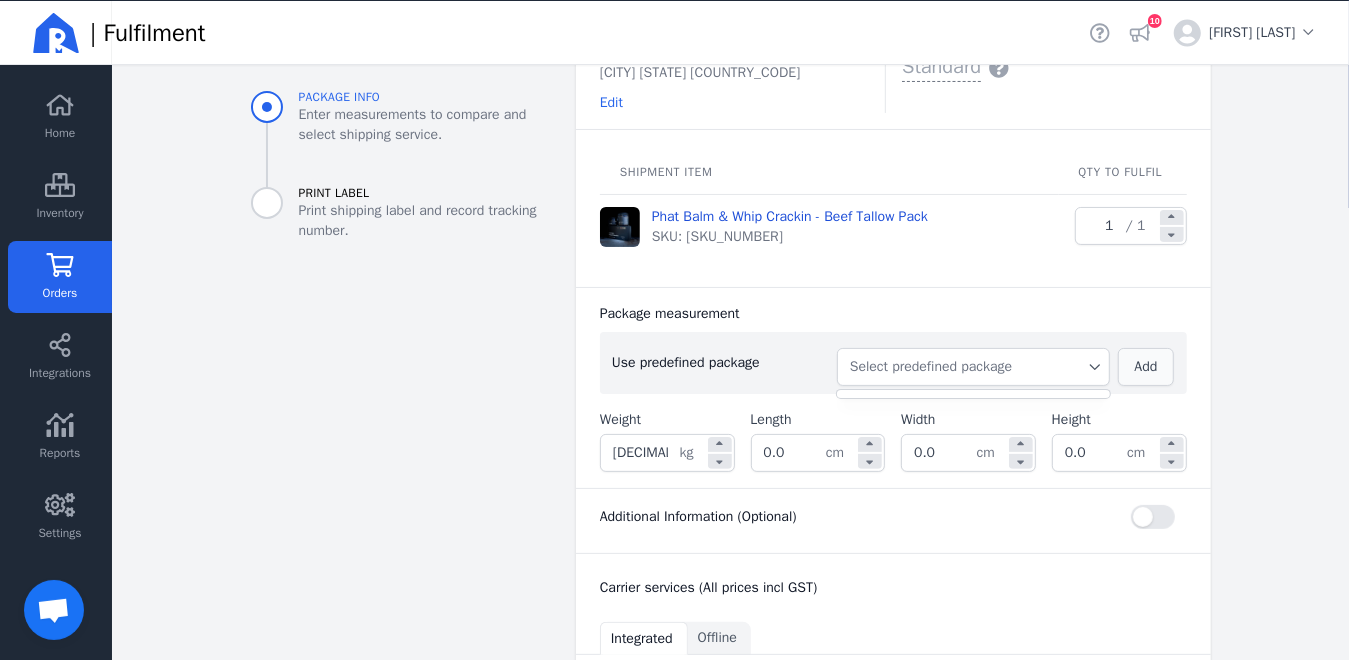 click on "Add" at bounding box center [1146, 366] 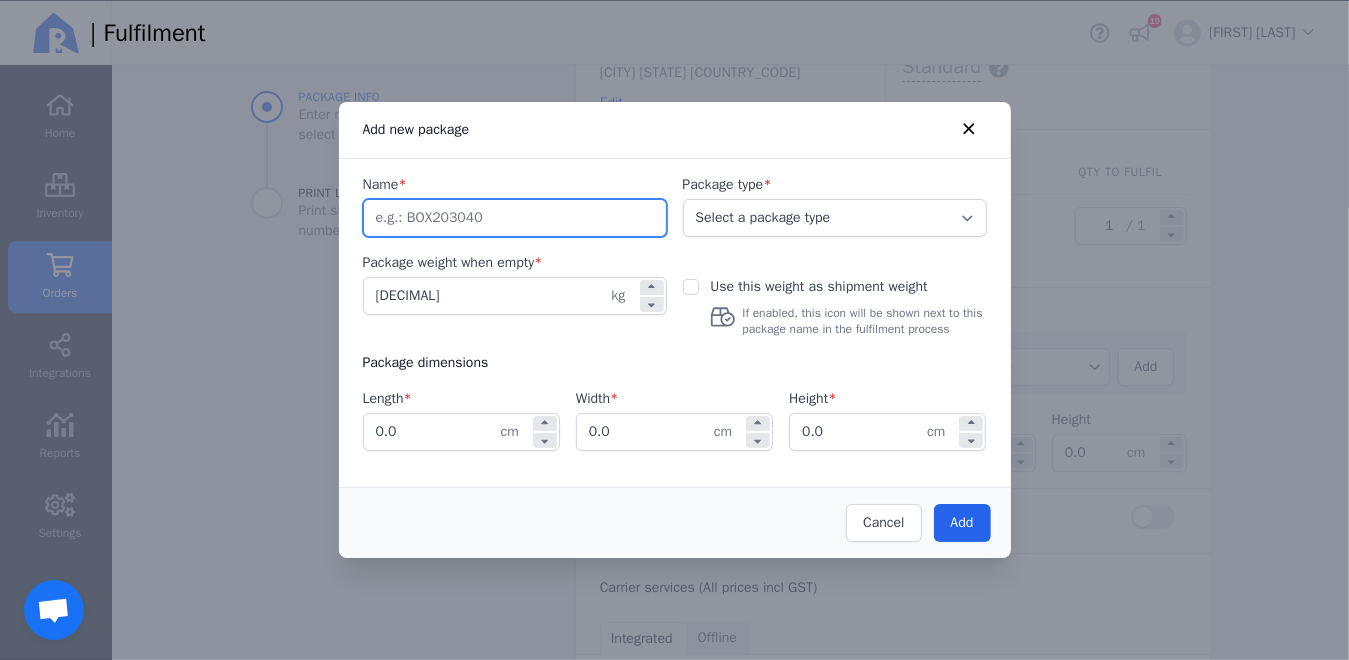 drag, startPoint x: 488, startPoint y: 219, endPoint x: 405, endPoint y: 220, distance: 83.00603 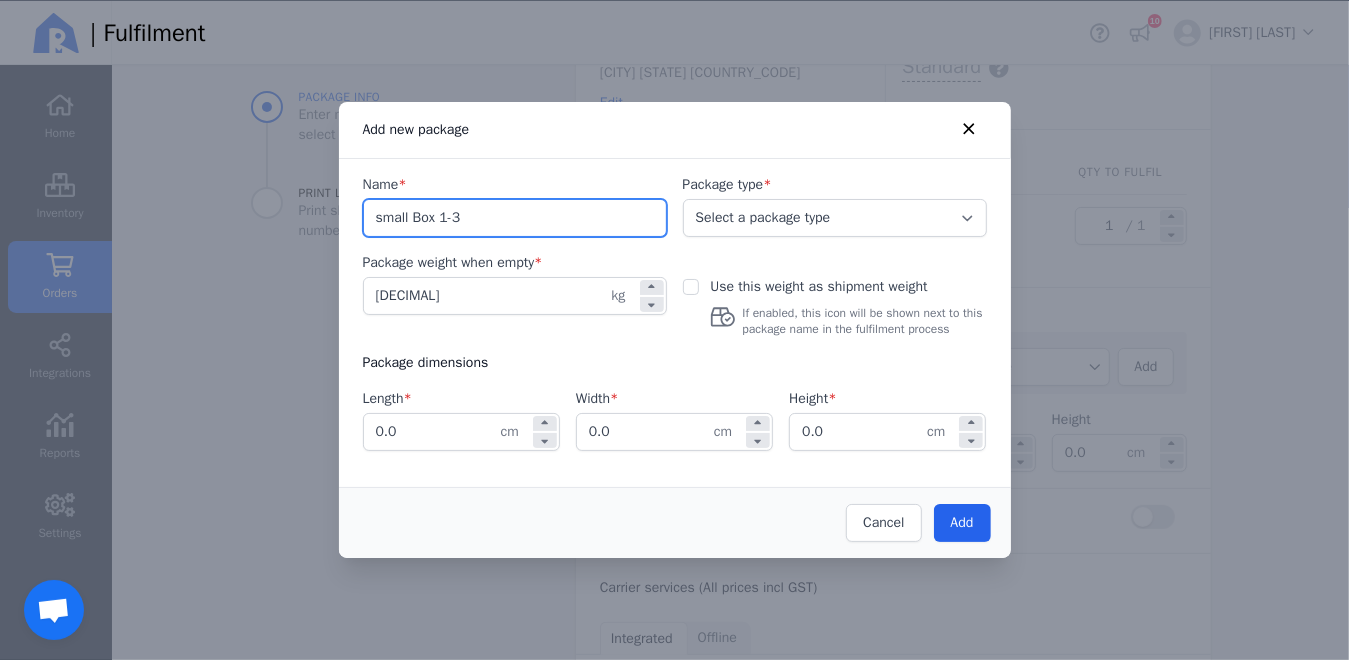 type on "small Box 1-3" 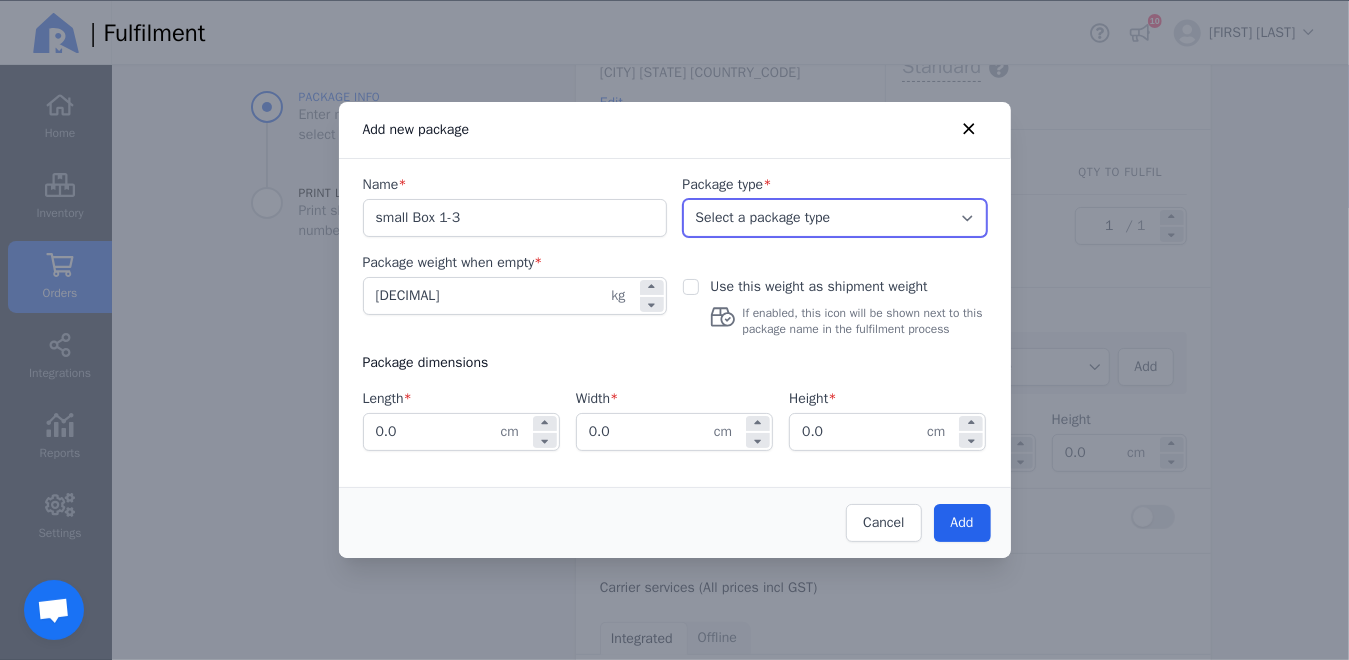 click on "Select a package type Carton Satchel Envelope" at bounding box center [835, 218] 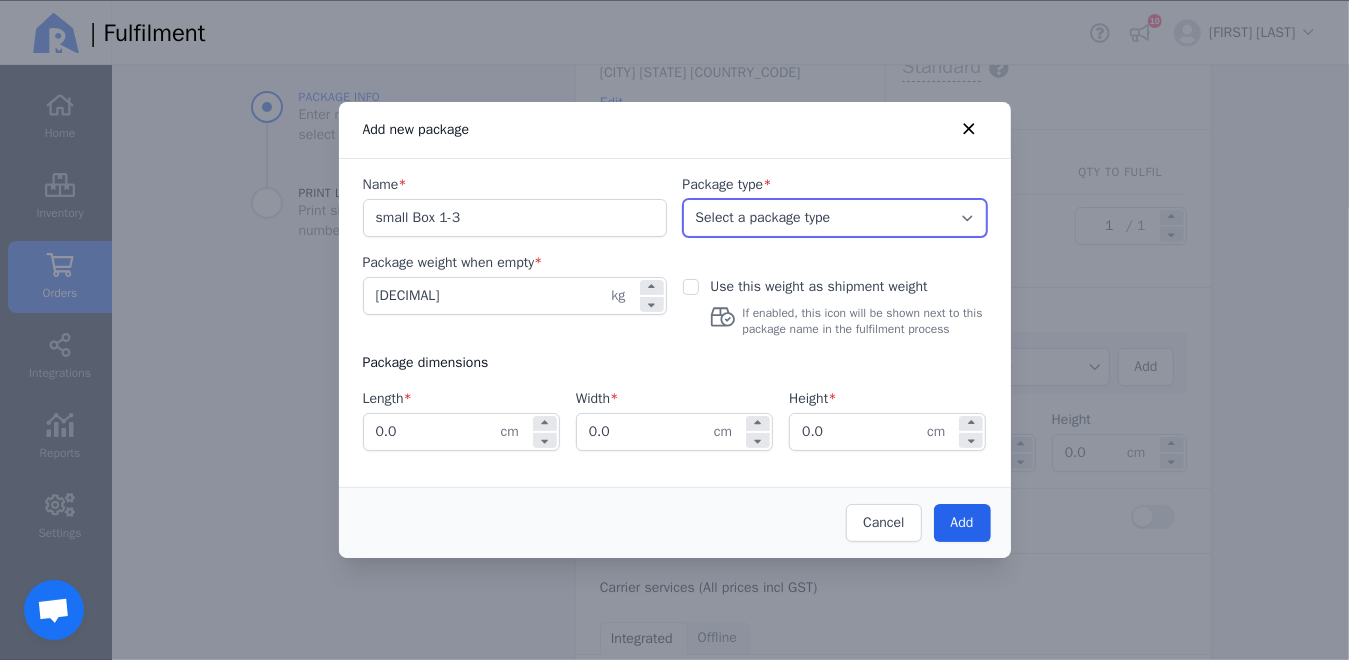 select on "CTN" 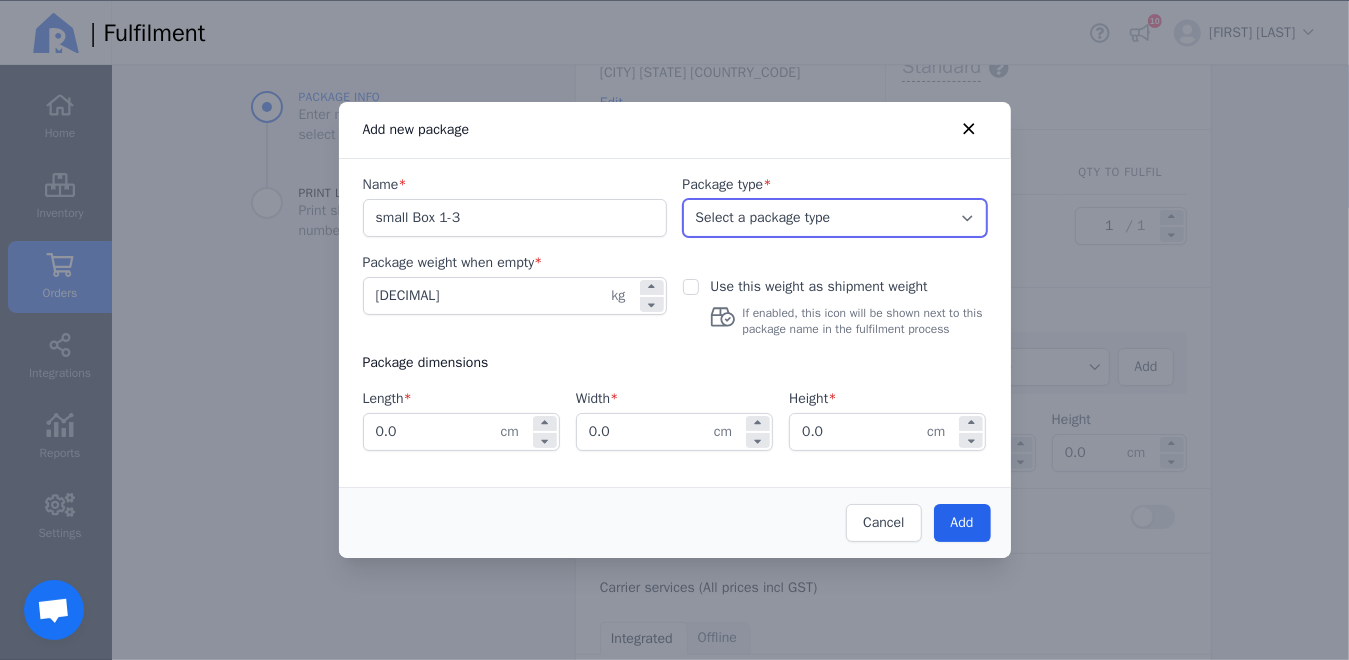 click on "Select a package type Carton Satchel Envelope" at bounding box center [835, 218] 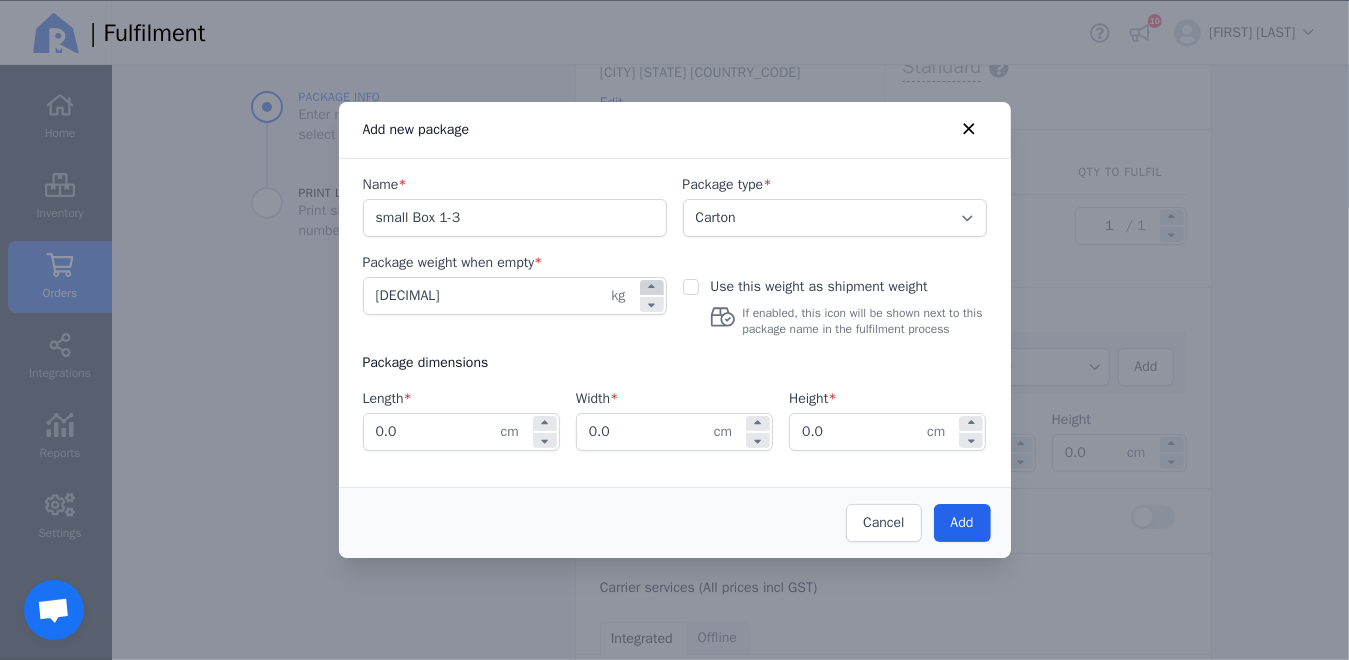 click 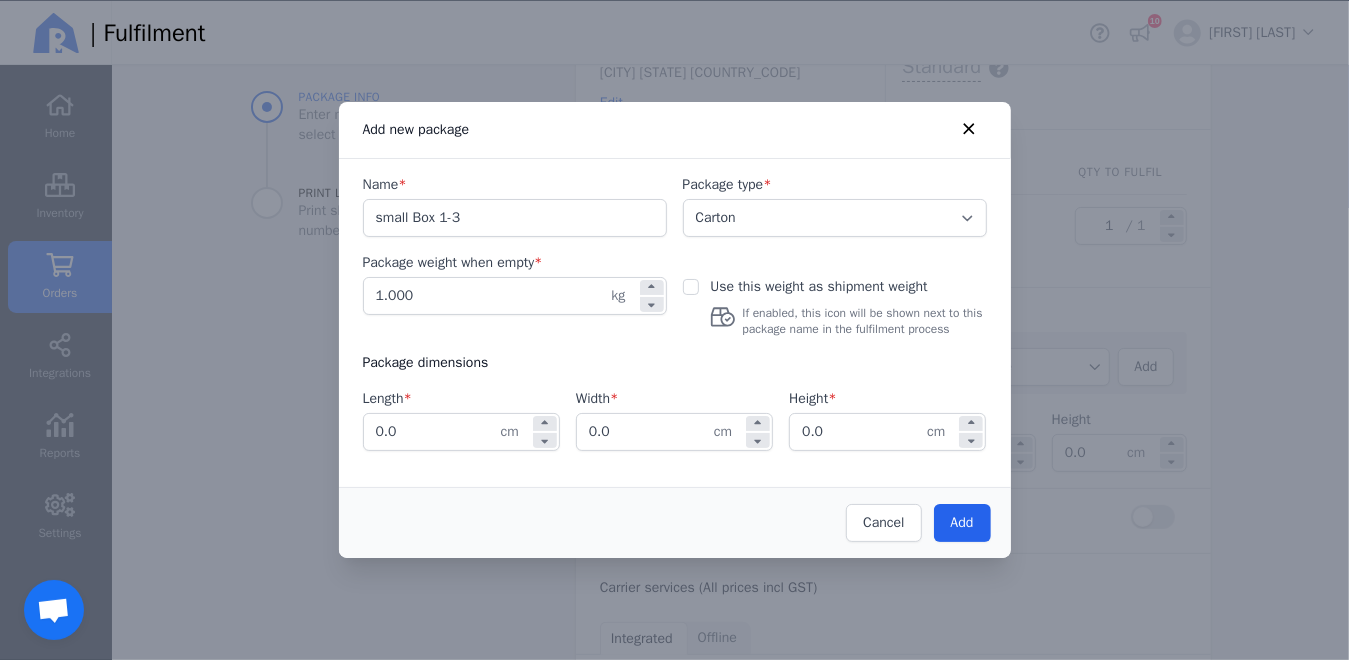 click on "cm" 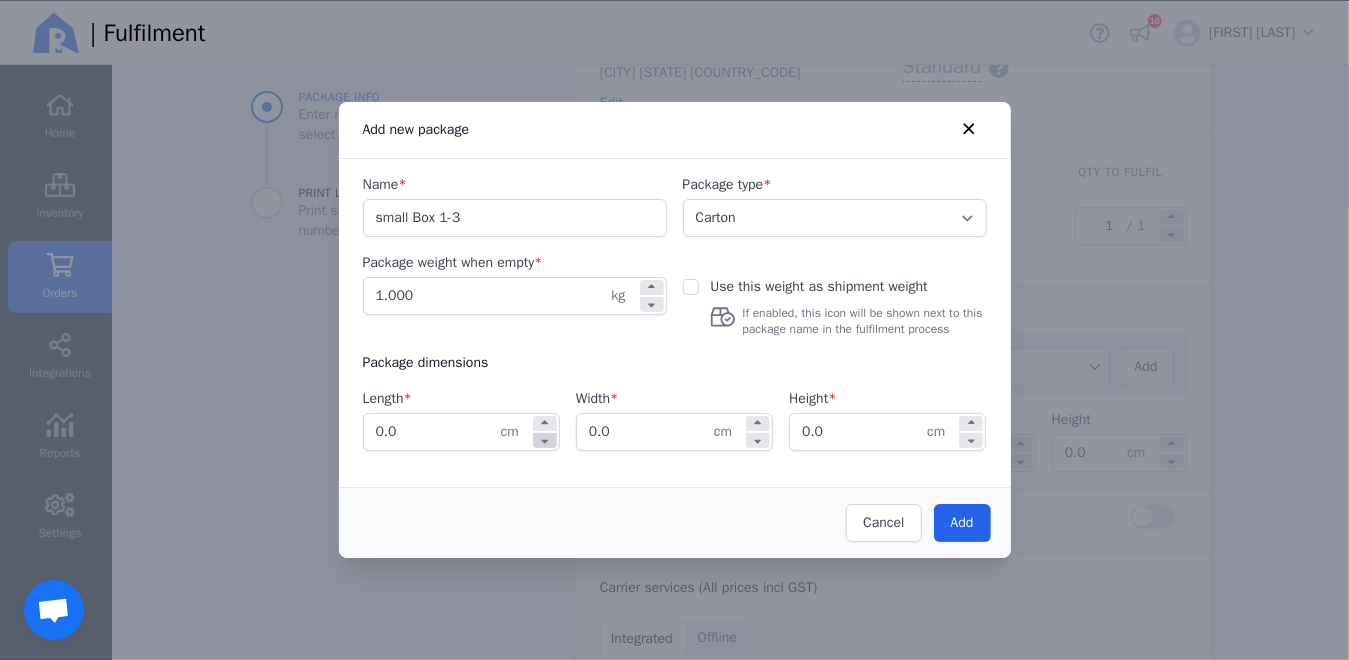click 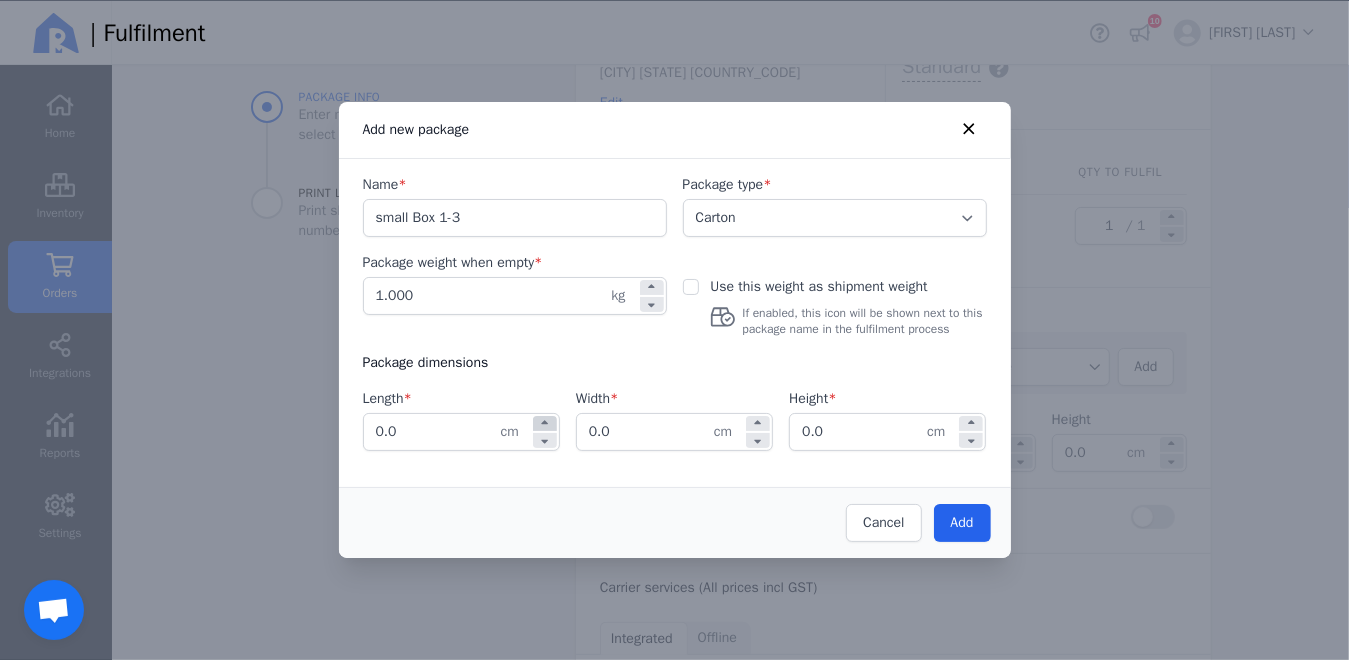 click 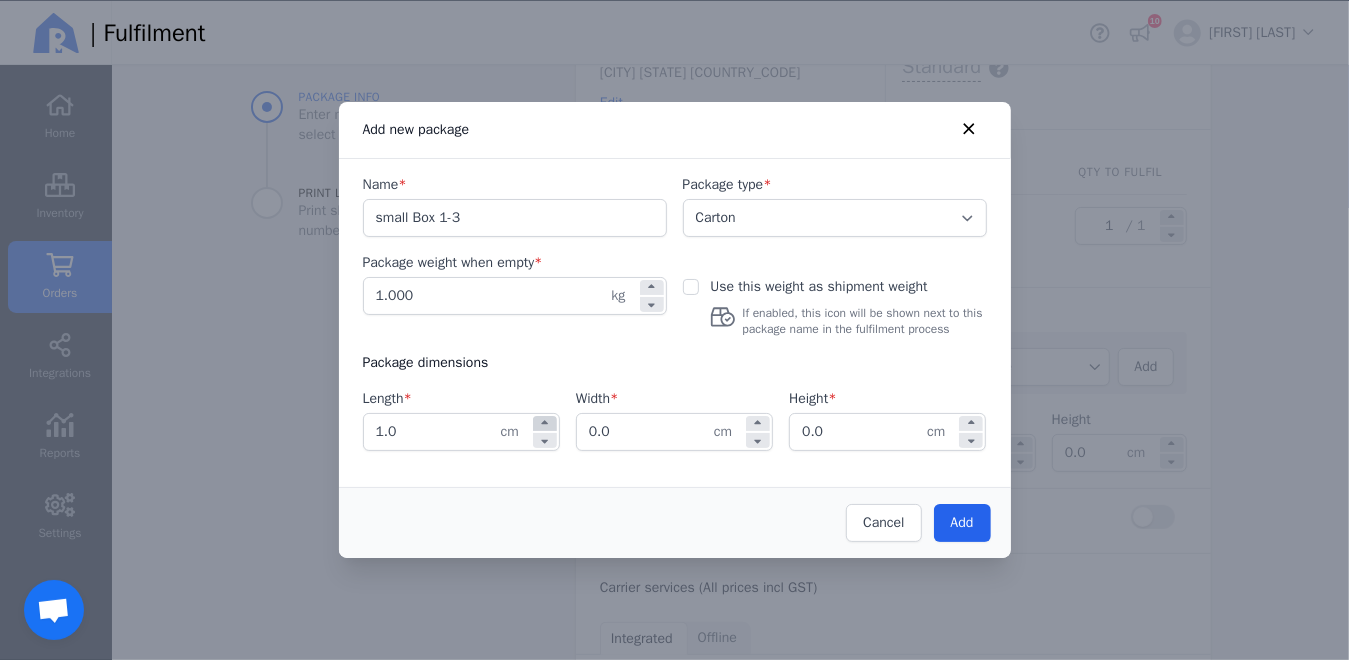 click 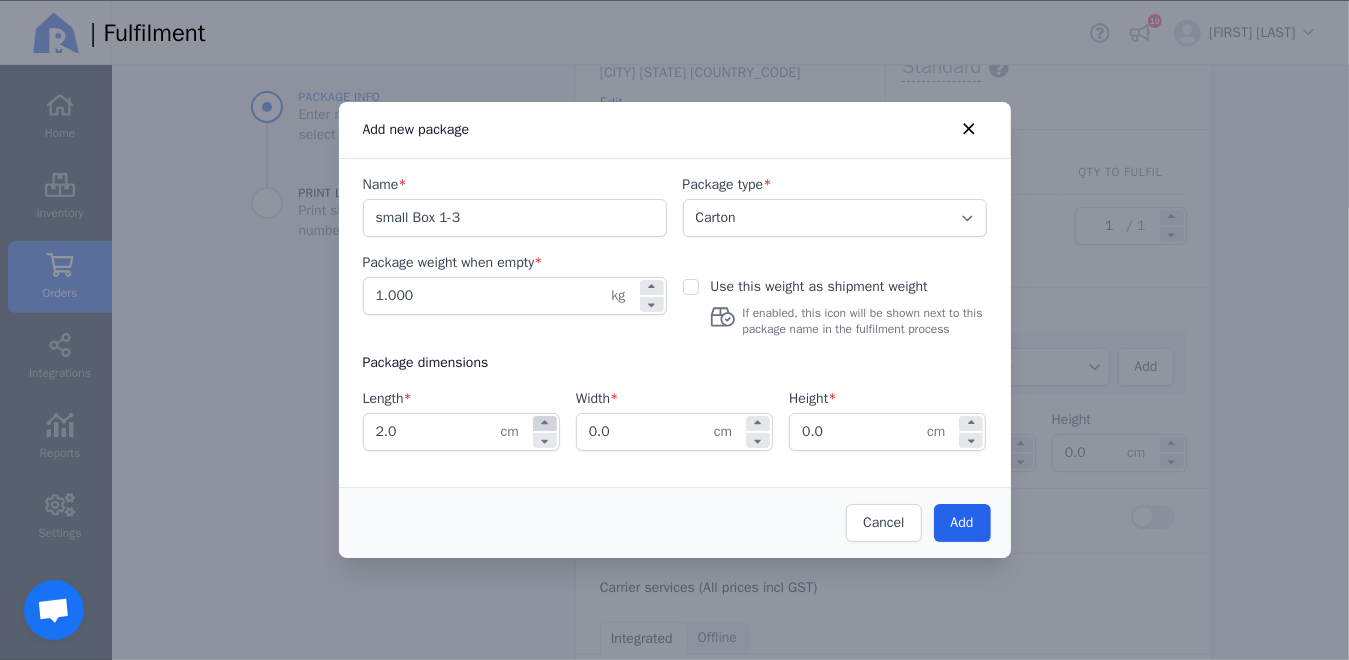 click 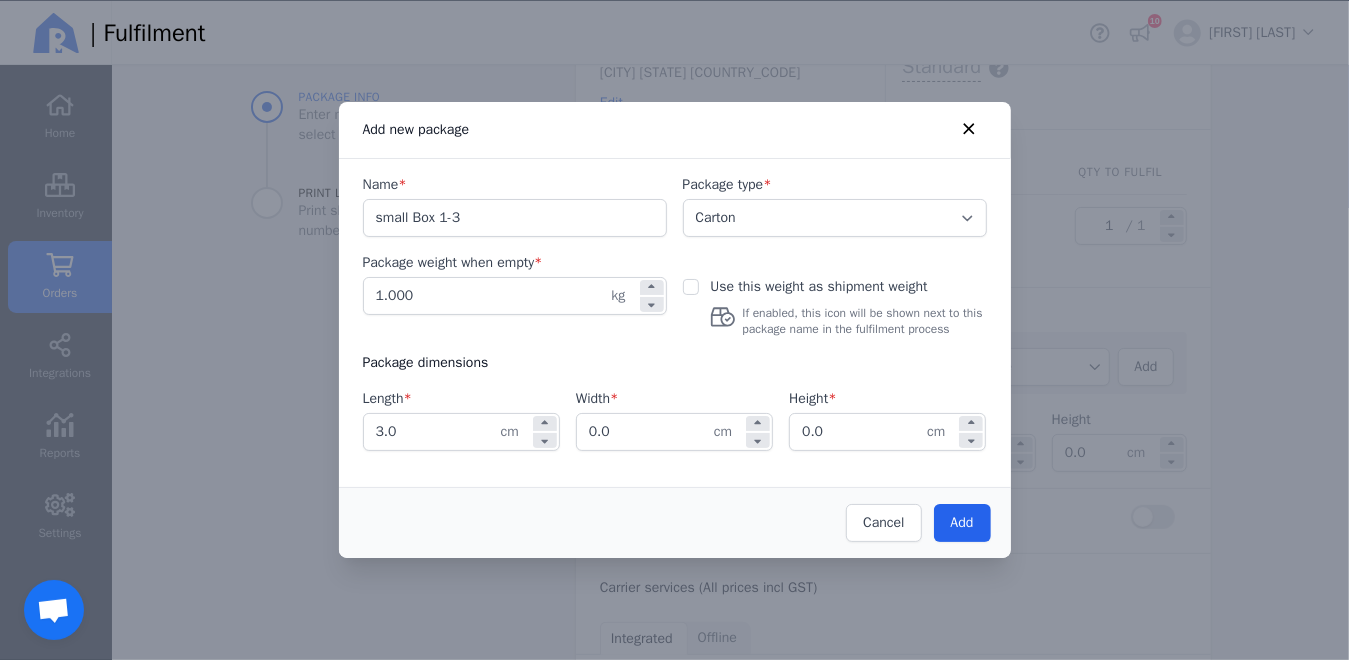 click on "3.0" 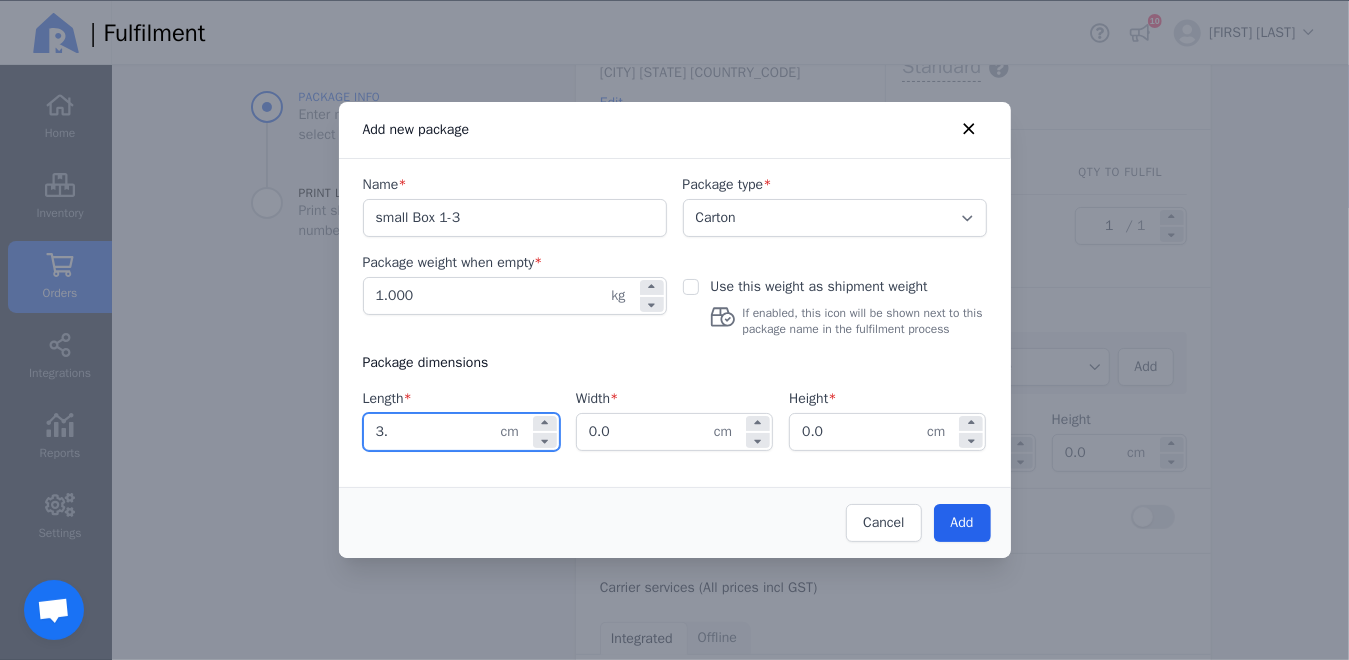 type on "3" 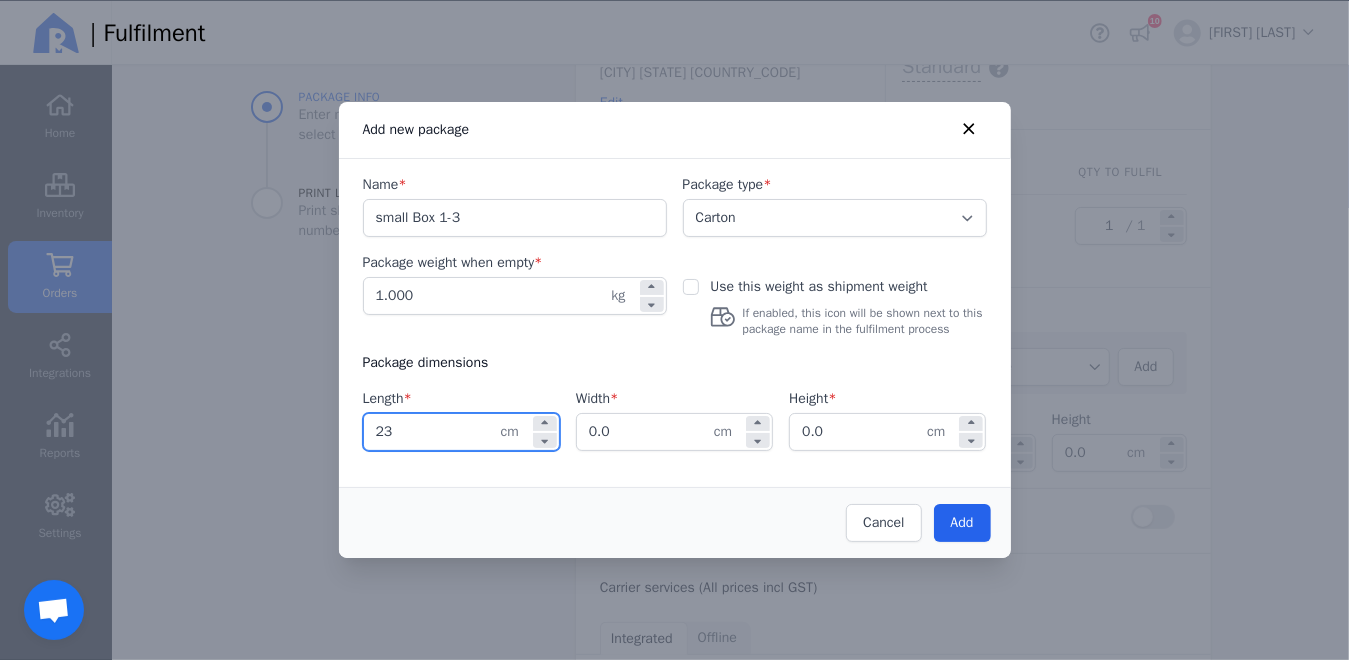 type on "23.0" 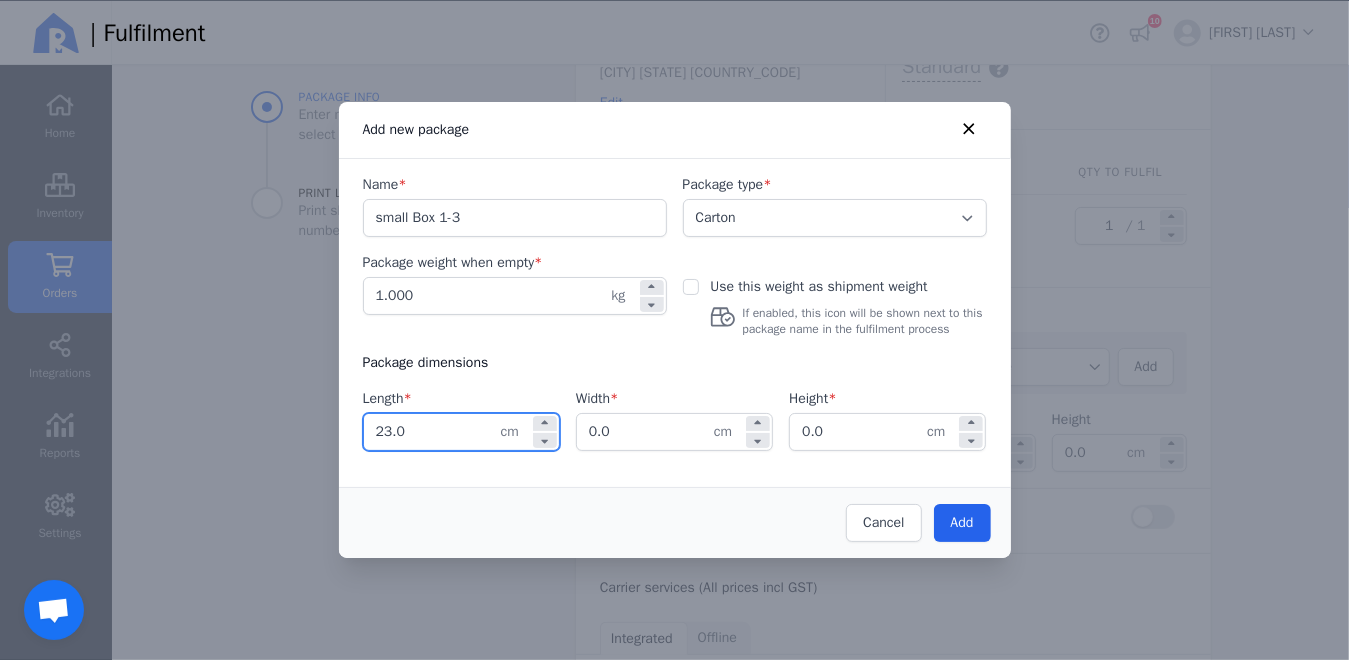 click on "0.0" 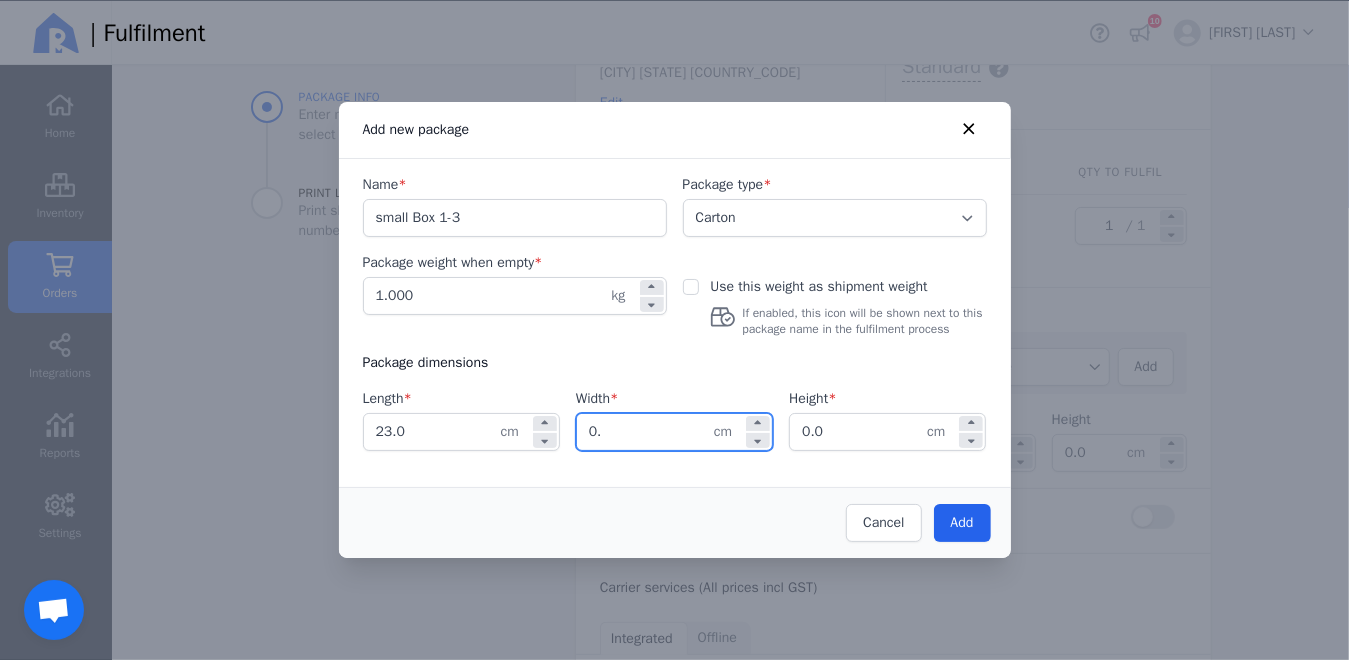 type on "0" 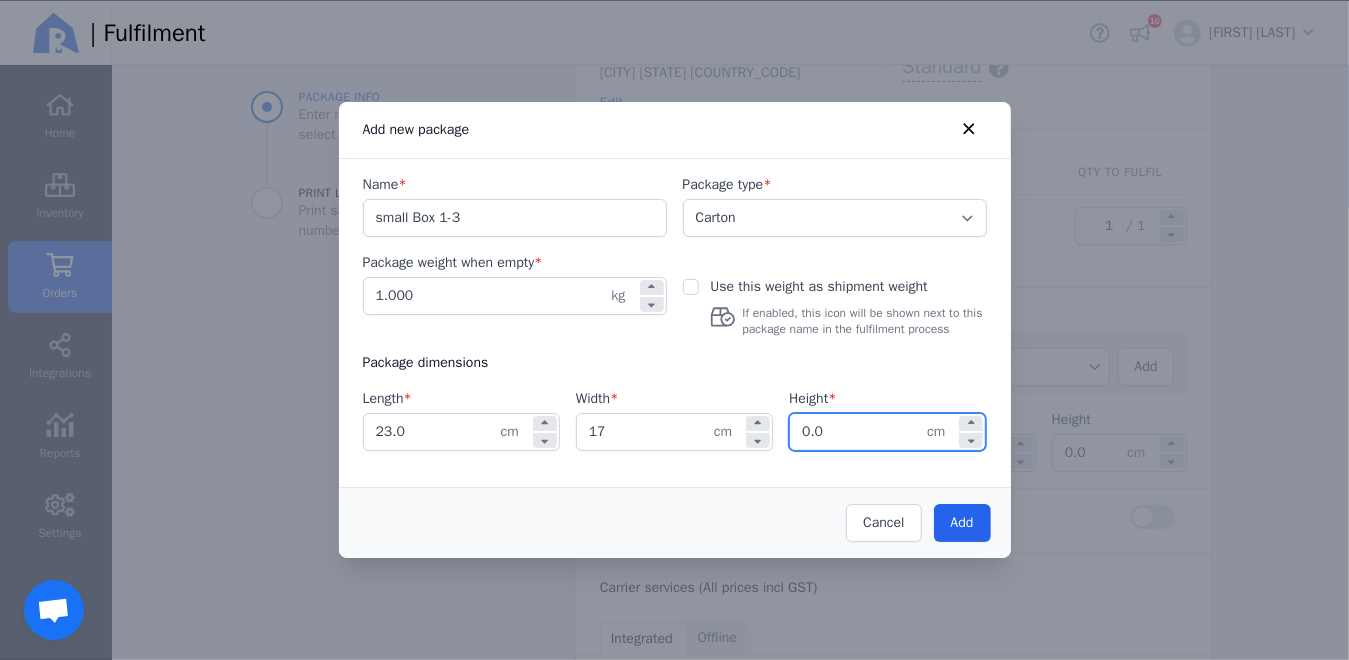 type on "17.0" 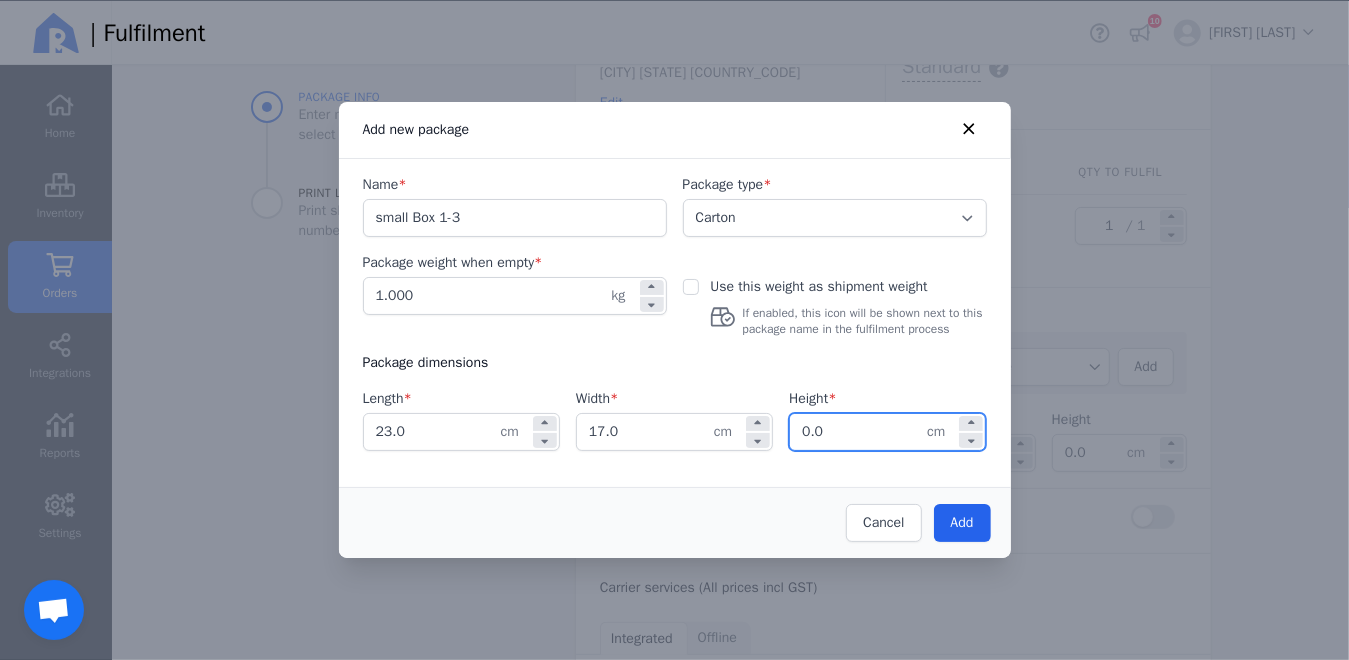 click on "0.0" 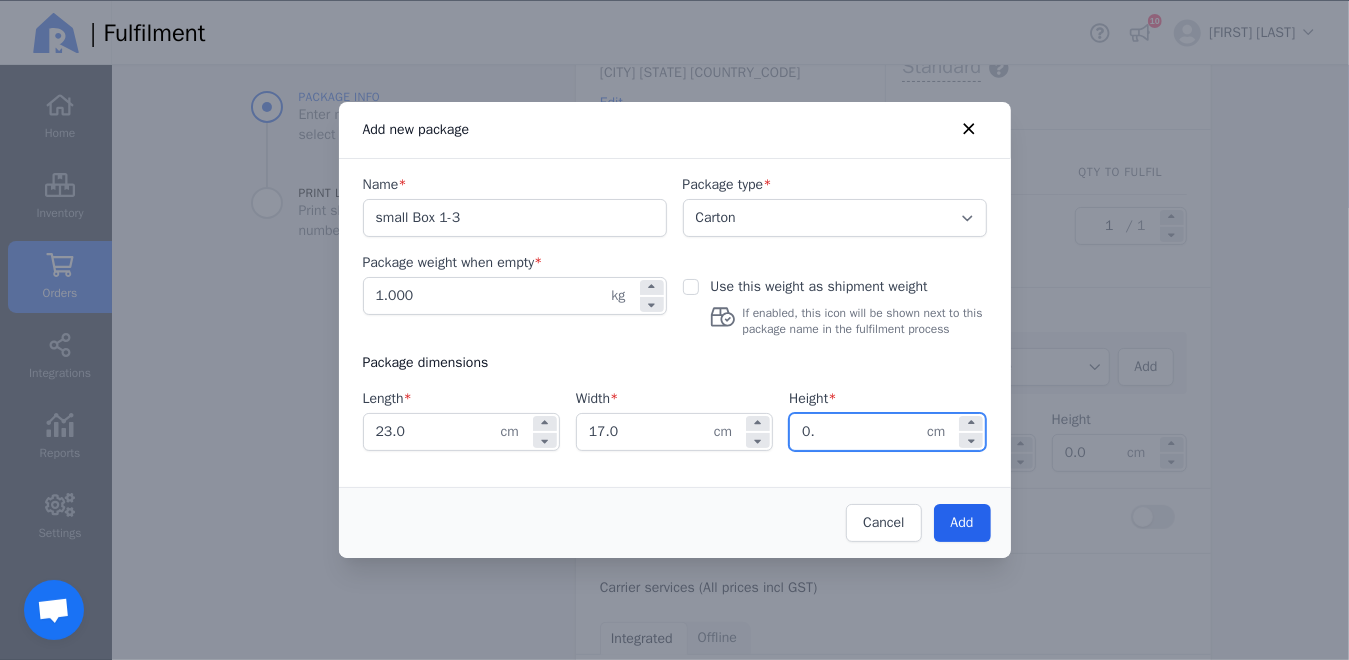 type on "0" 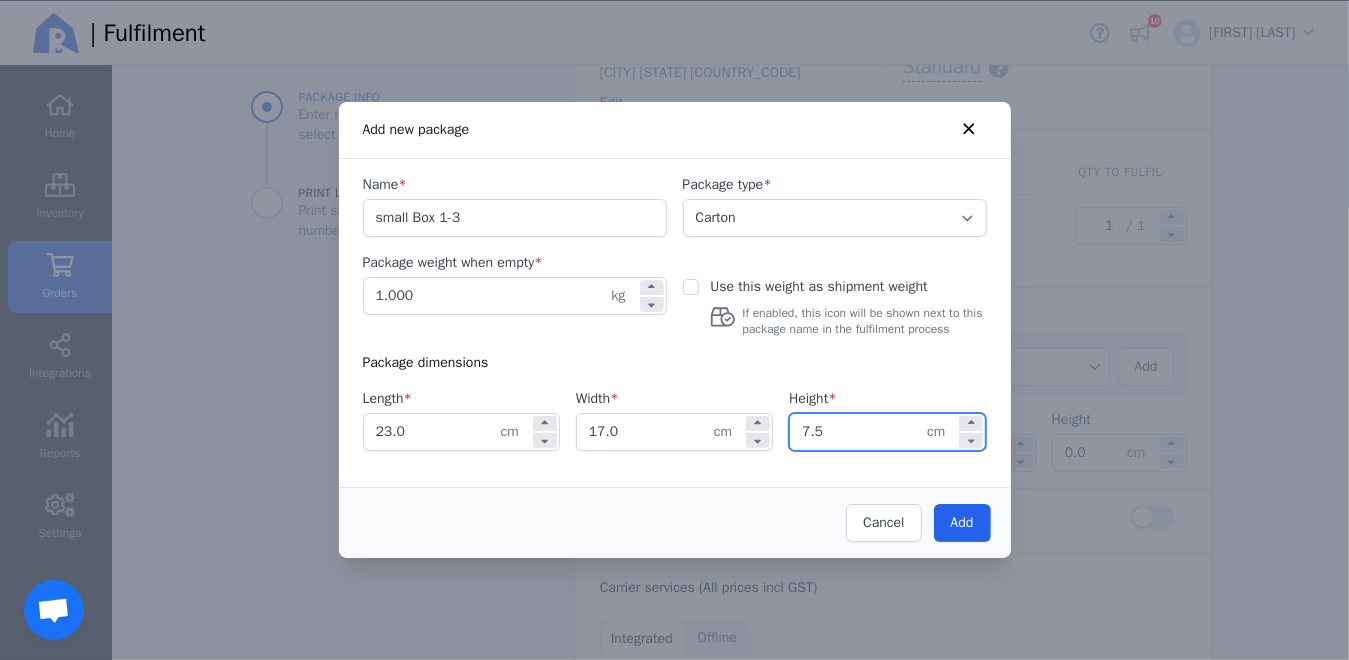 type on "7.5" 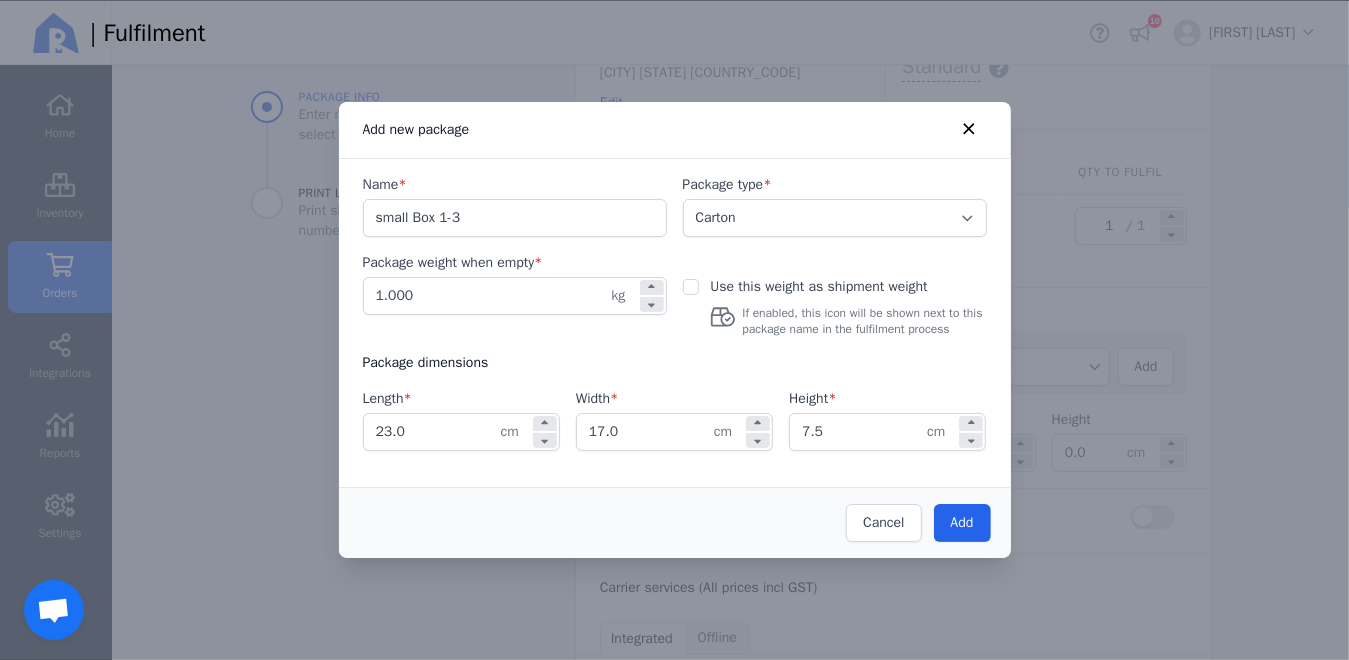 click on "kg" 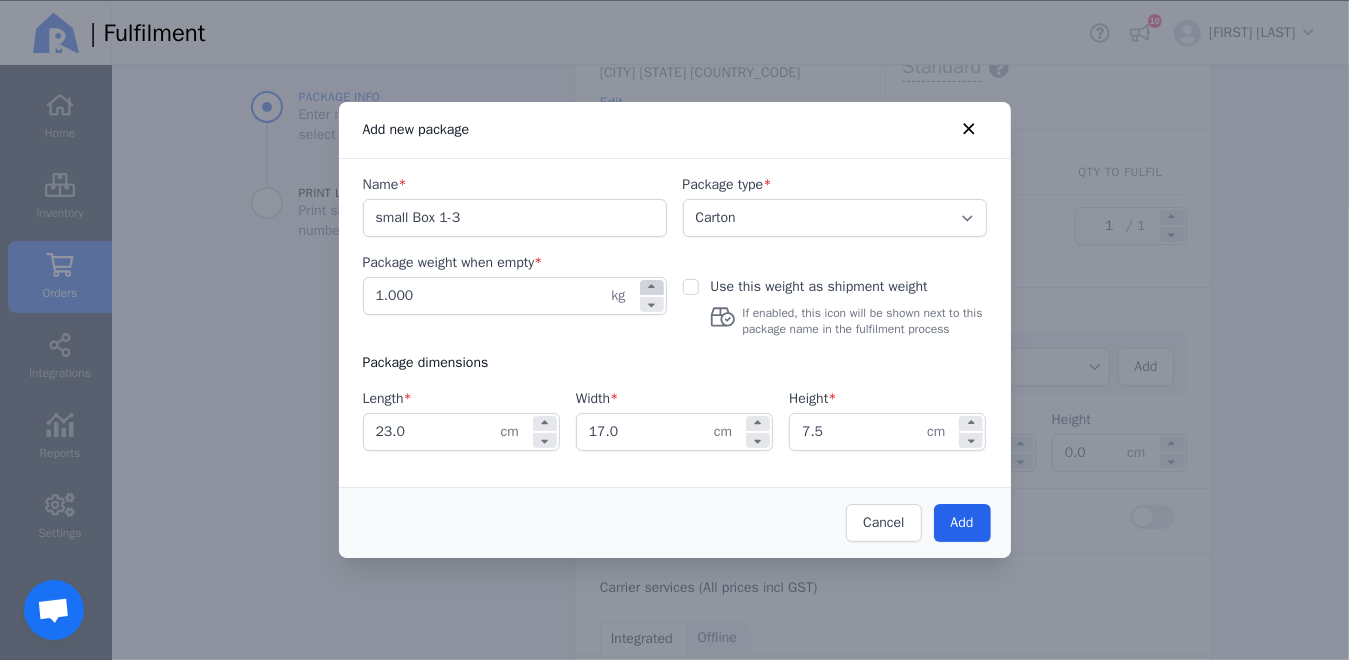 click 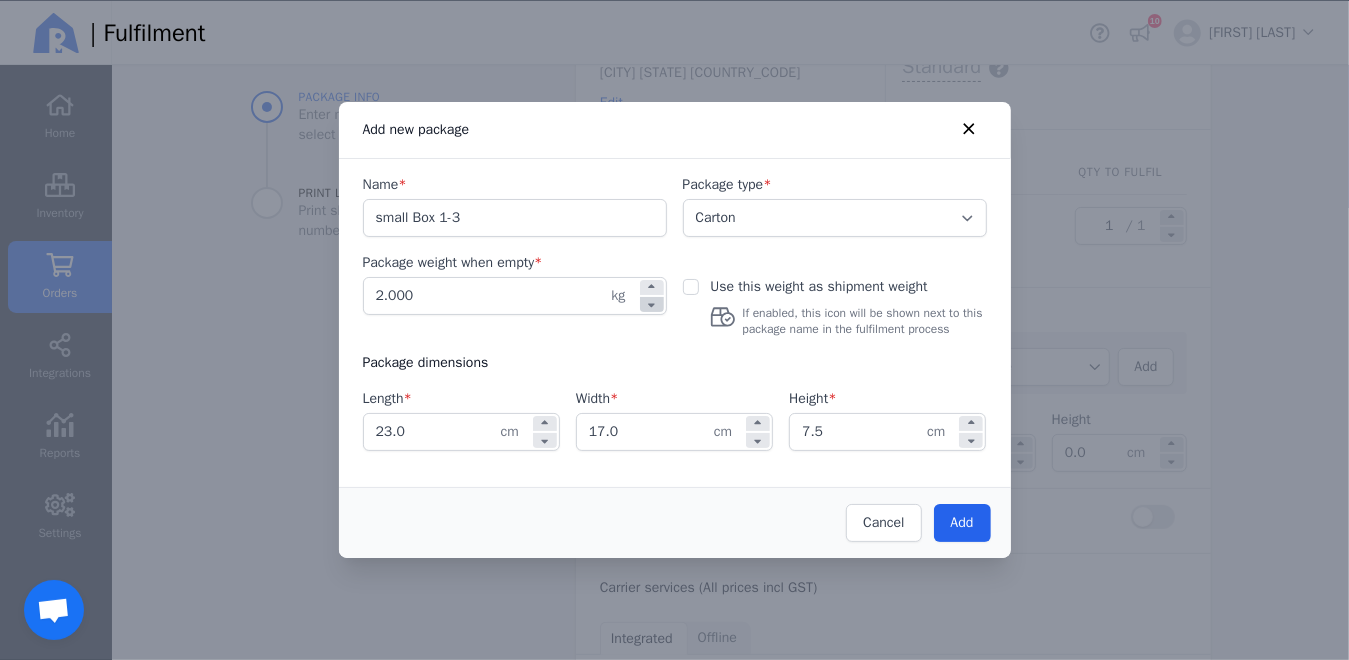 click 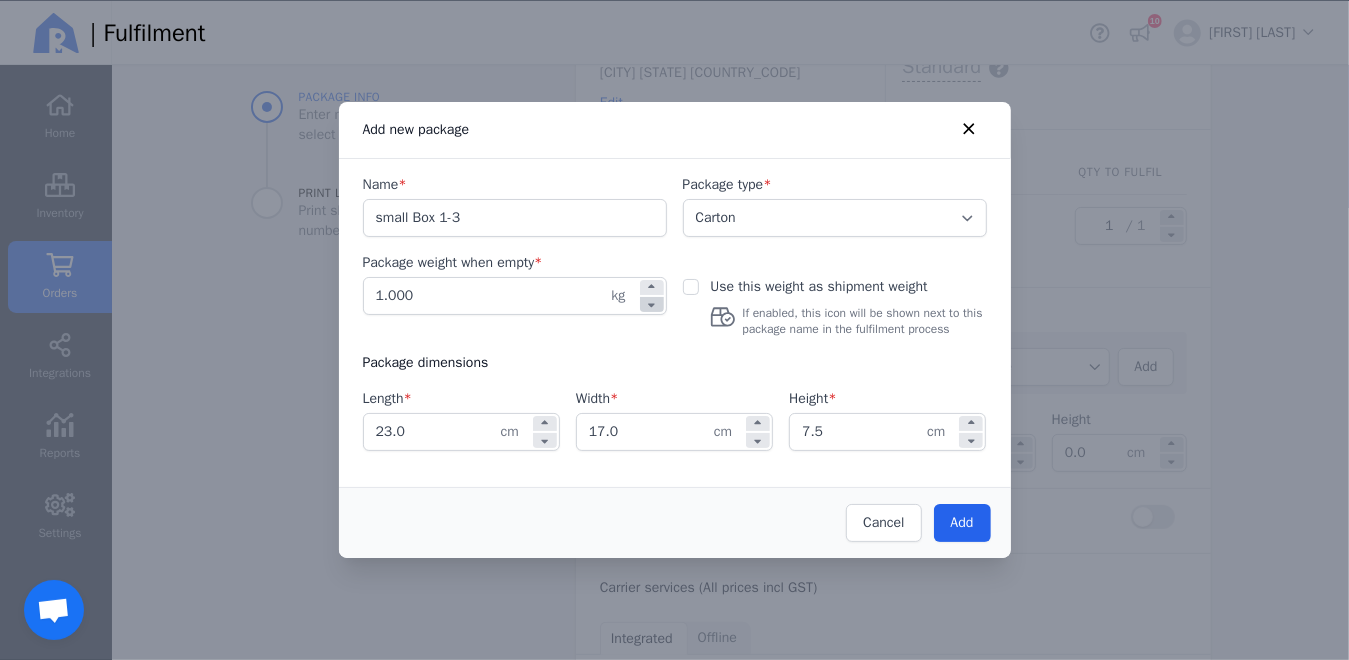 click 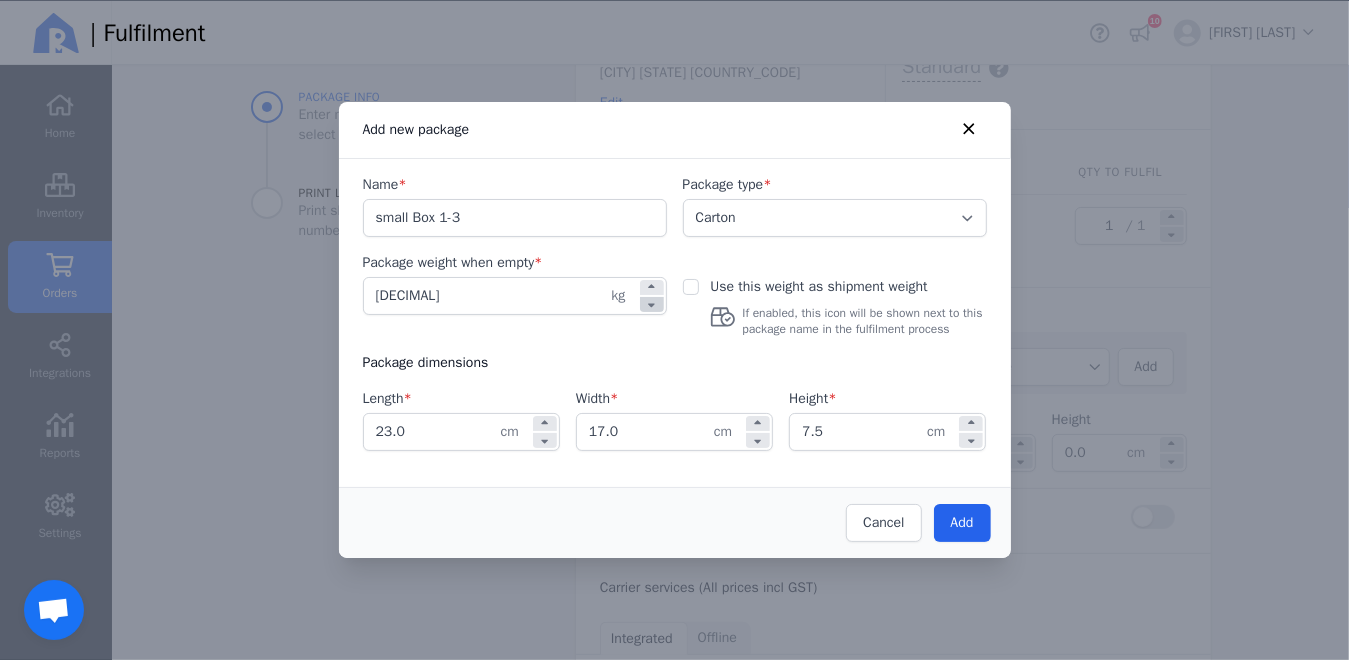 click 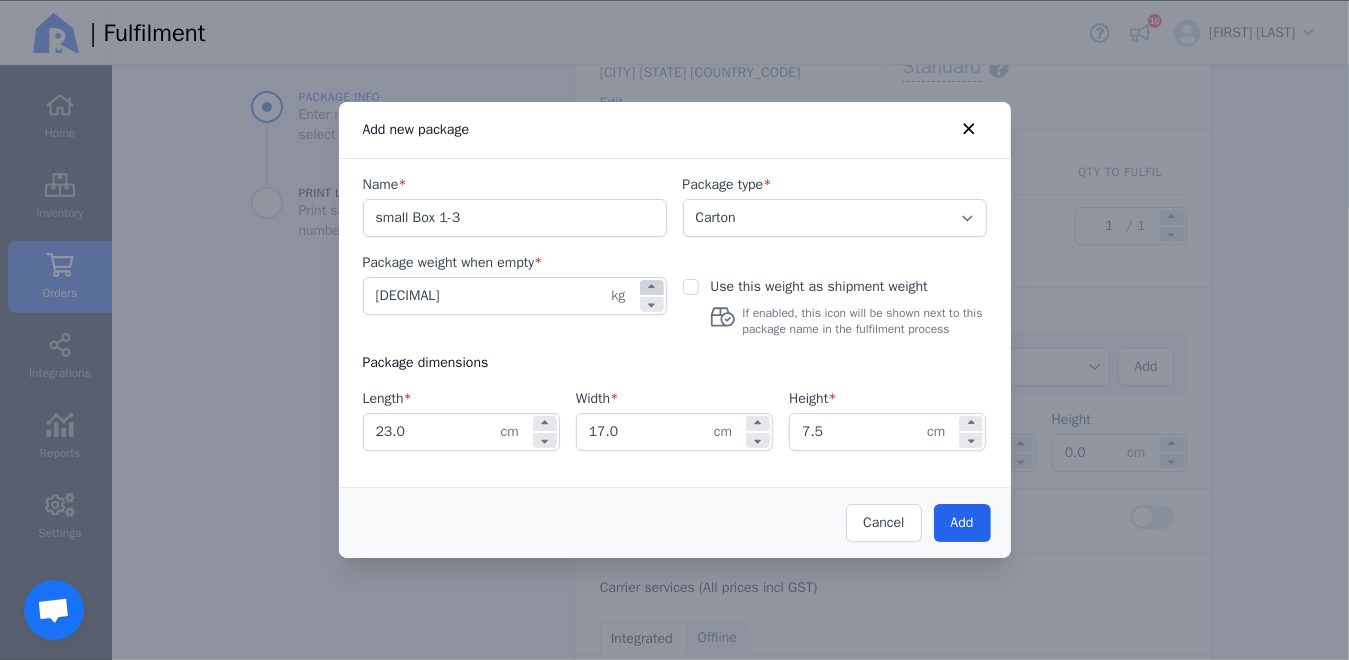 drag, startPoint x: 654, startPoint y: 303, endPoint x: 652, endPoint y: 288, distance: 15.132746 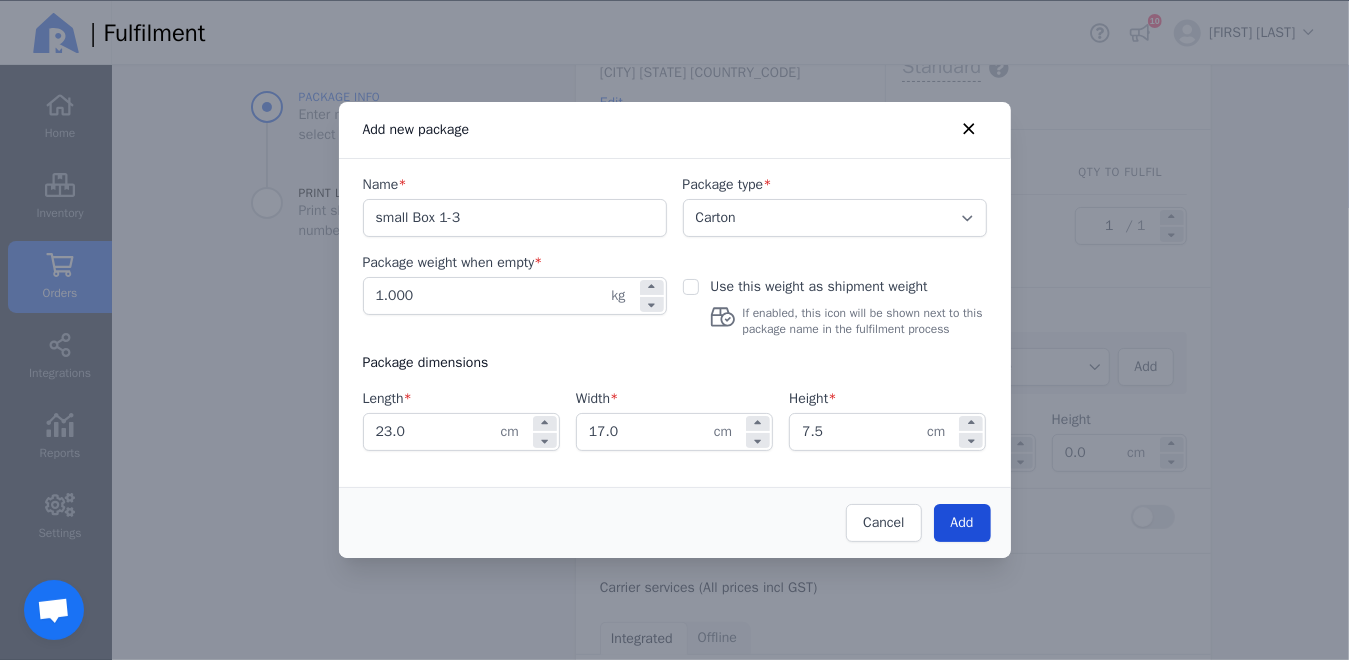 click on "Add" at bounding box center (962, 522) 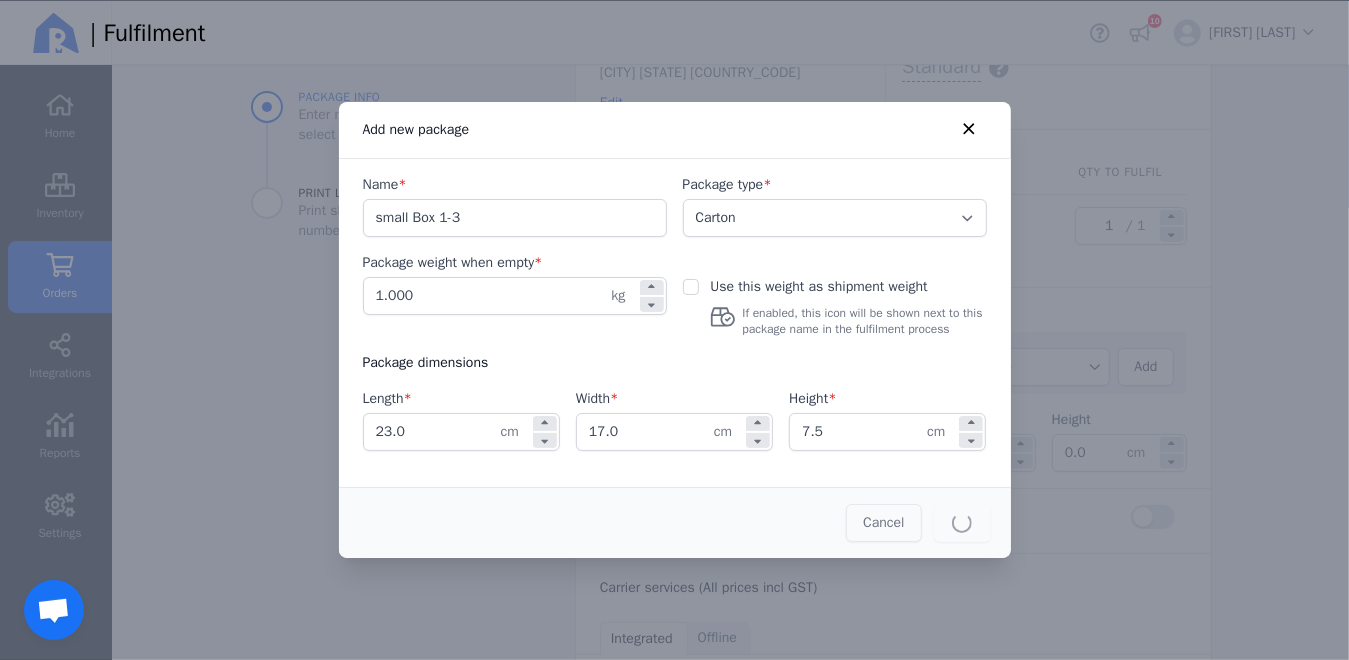 type on "1.000" 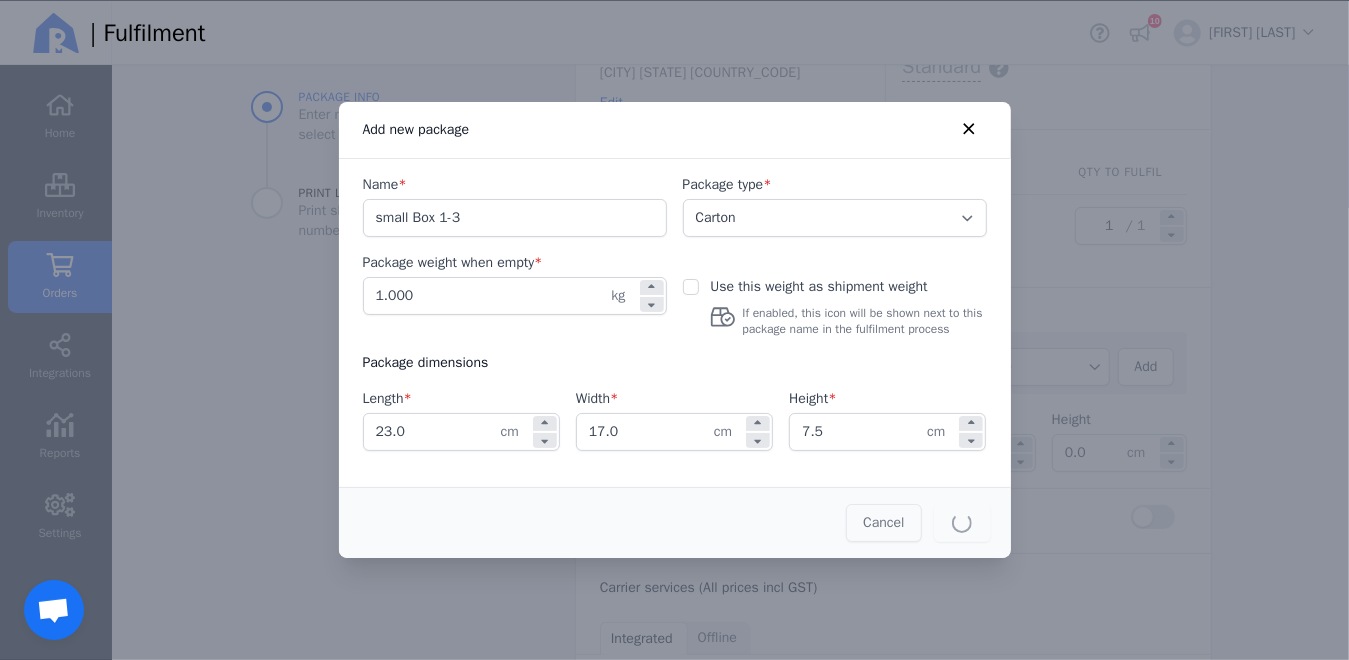 type on "23.0" 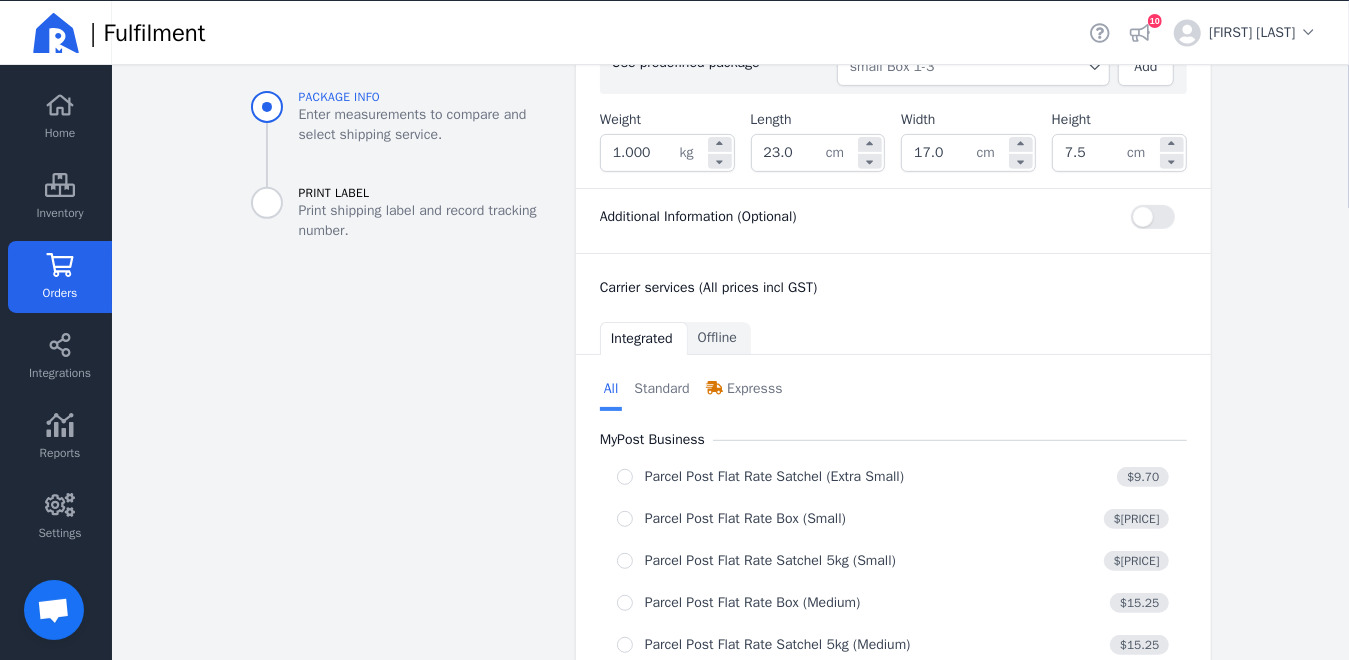 scroll, scrollTop: 600, scrollLeft: 0, axis: vertical 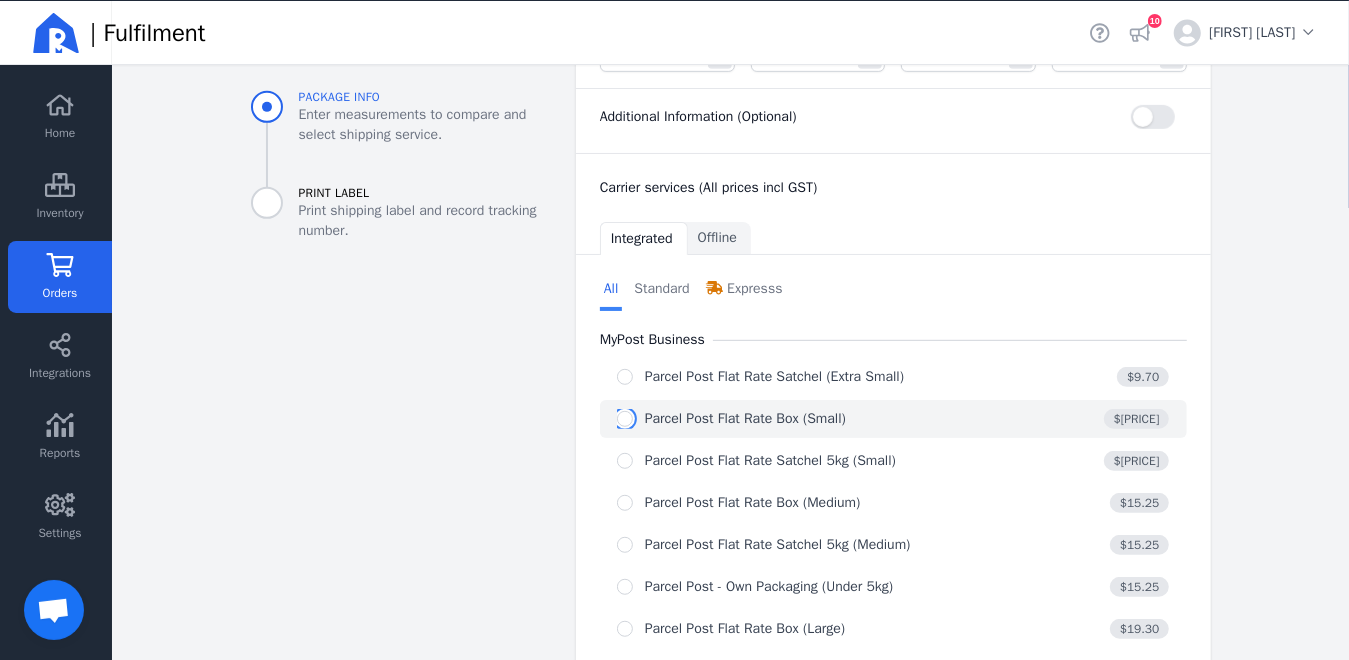 click at bounding box center [625, 419] 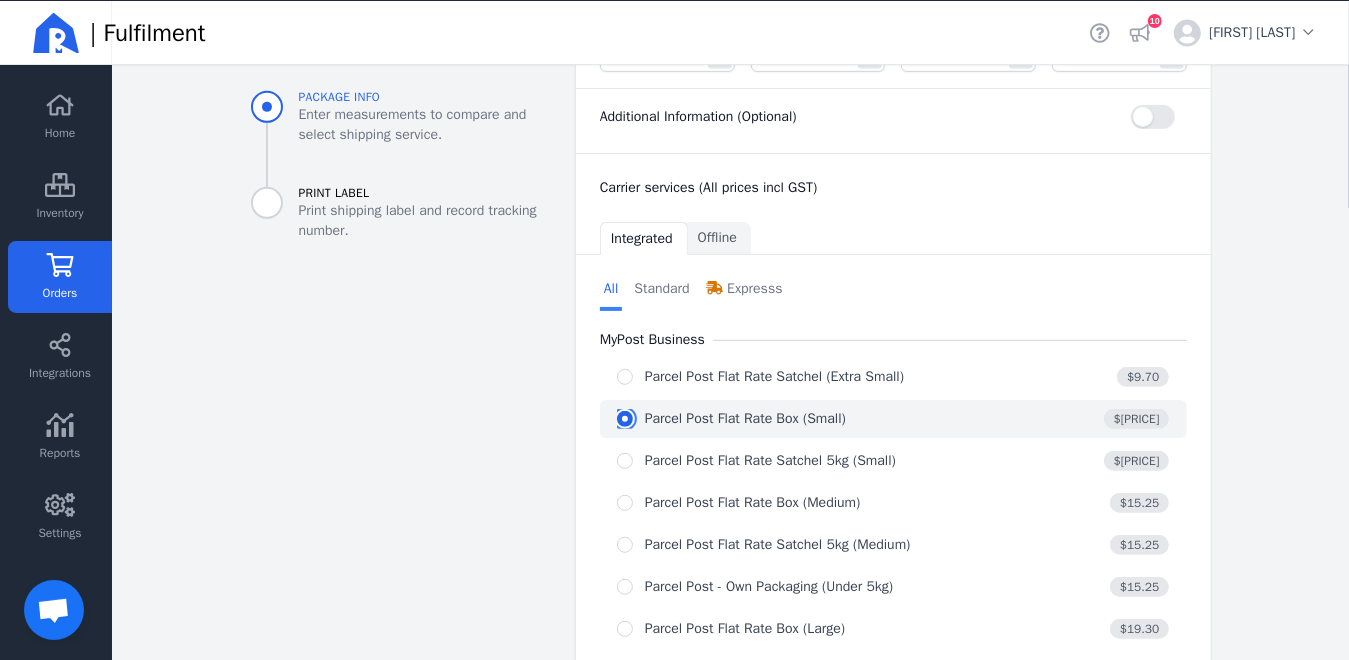 radio on "true" 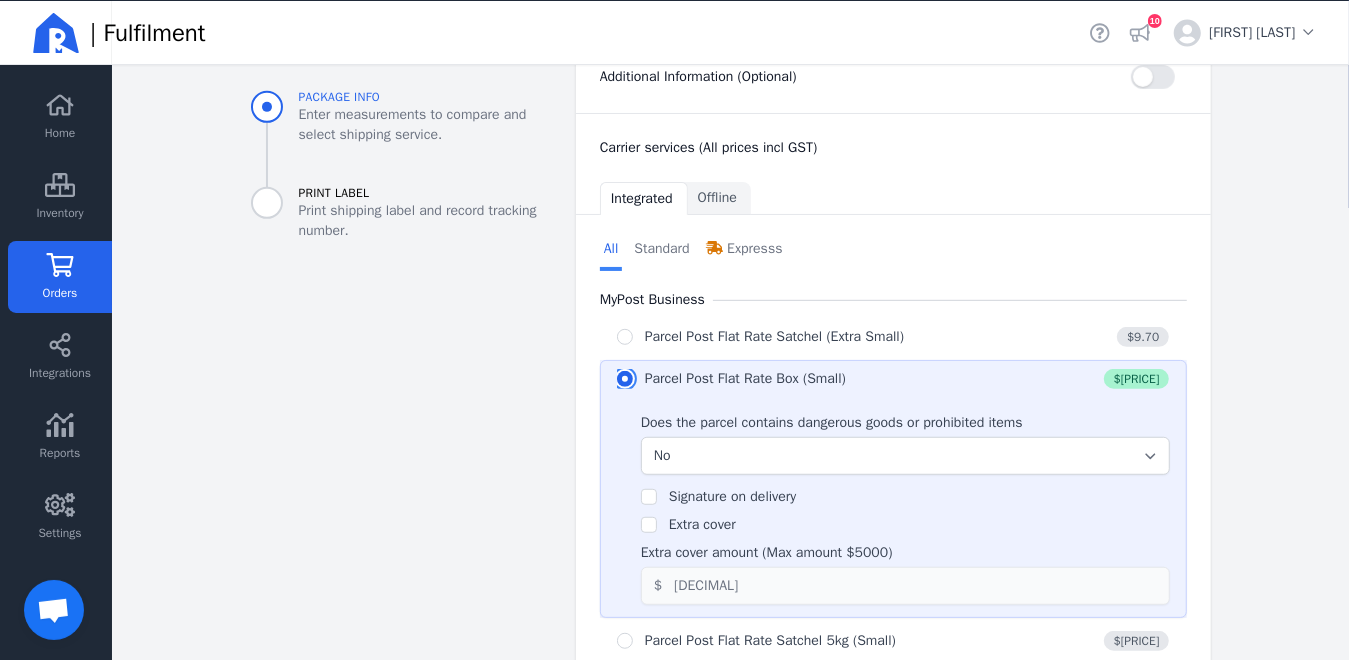 scroll, scrollTop: 700, scrollLeft: 0, axis: vertical 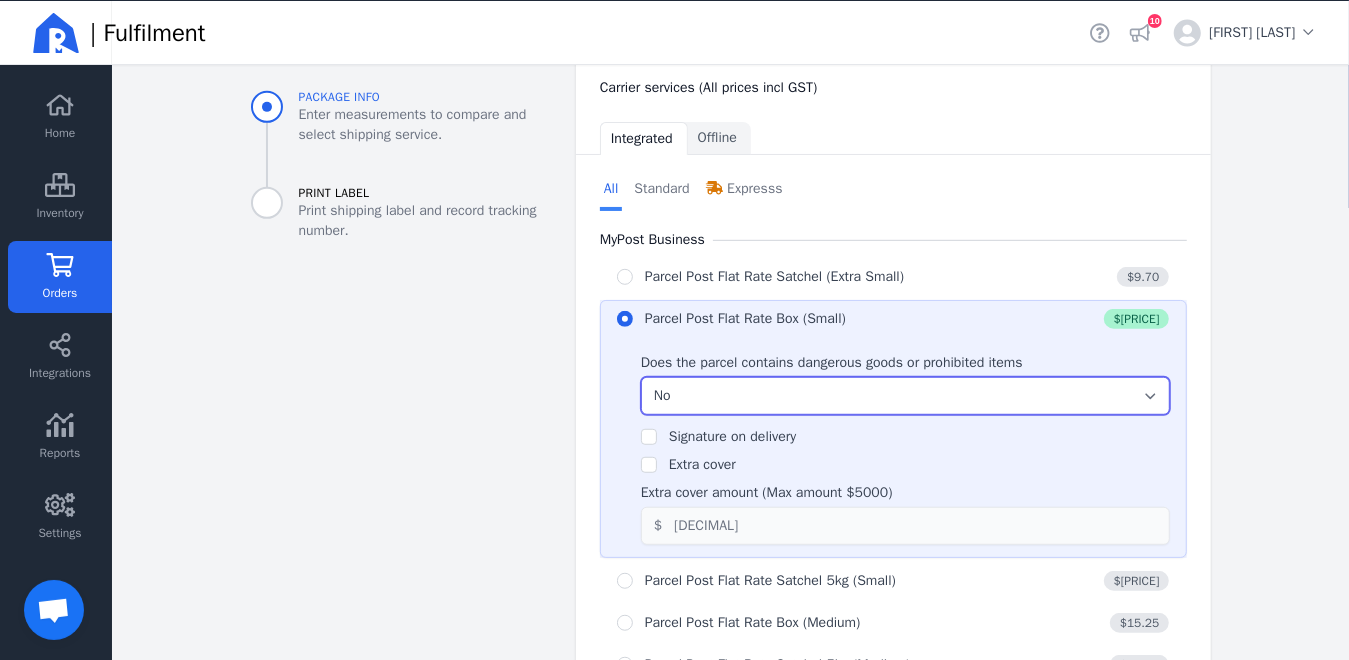 click on "Select... No Yes" at bounding box center [905, 396] 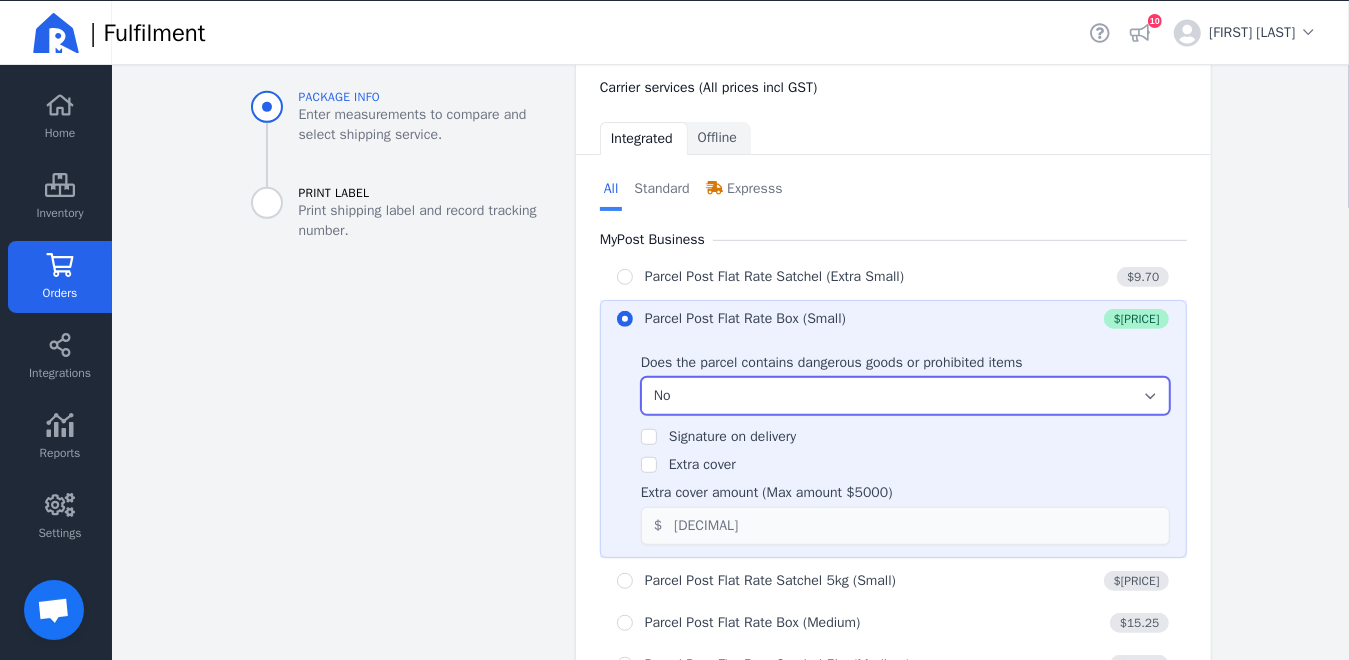 click on "Select... No Yes" at bounding box center (905, 396) 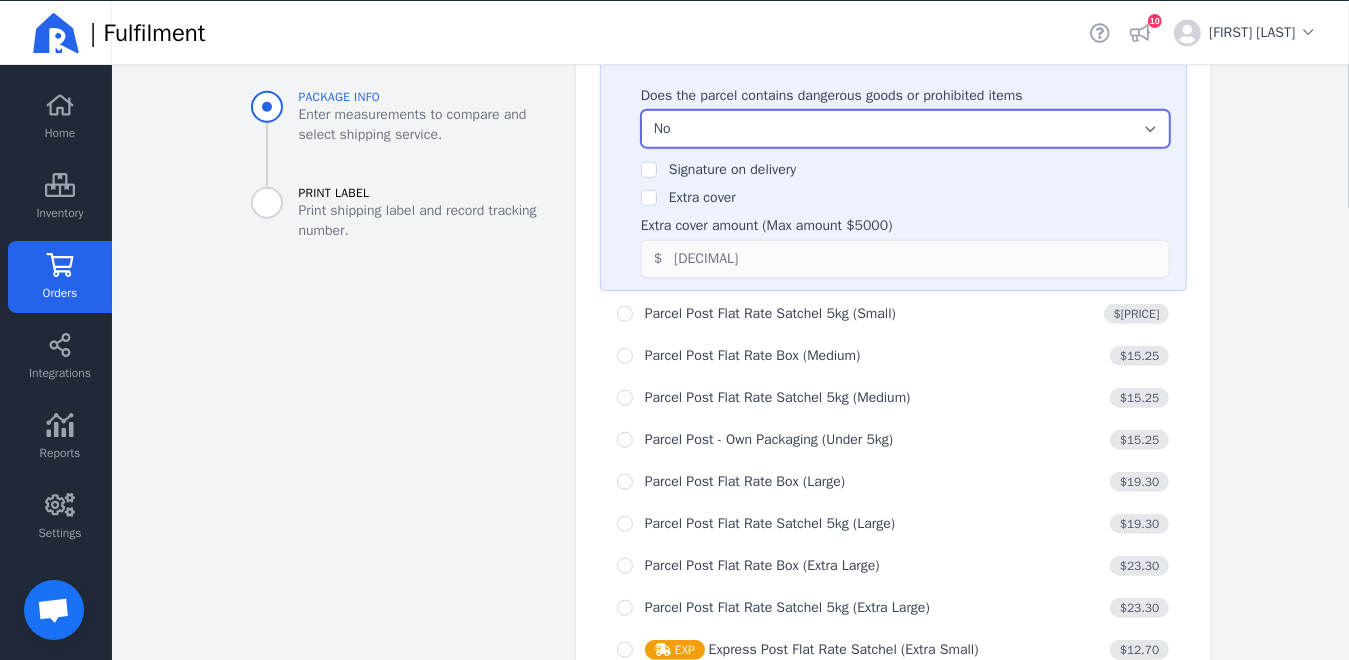 scroll, scrollTop: 1000, scrollLeft: 0, axis: vertical 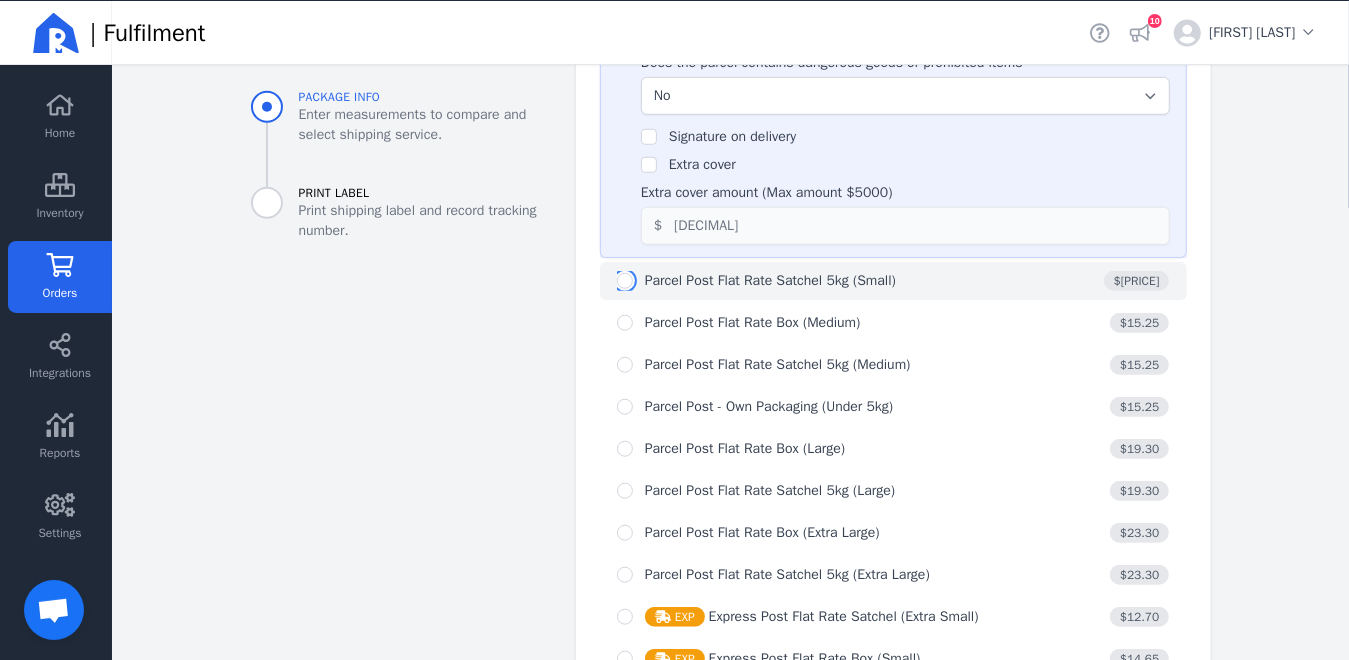 click at bounding box center [625, 281] 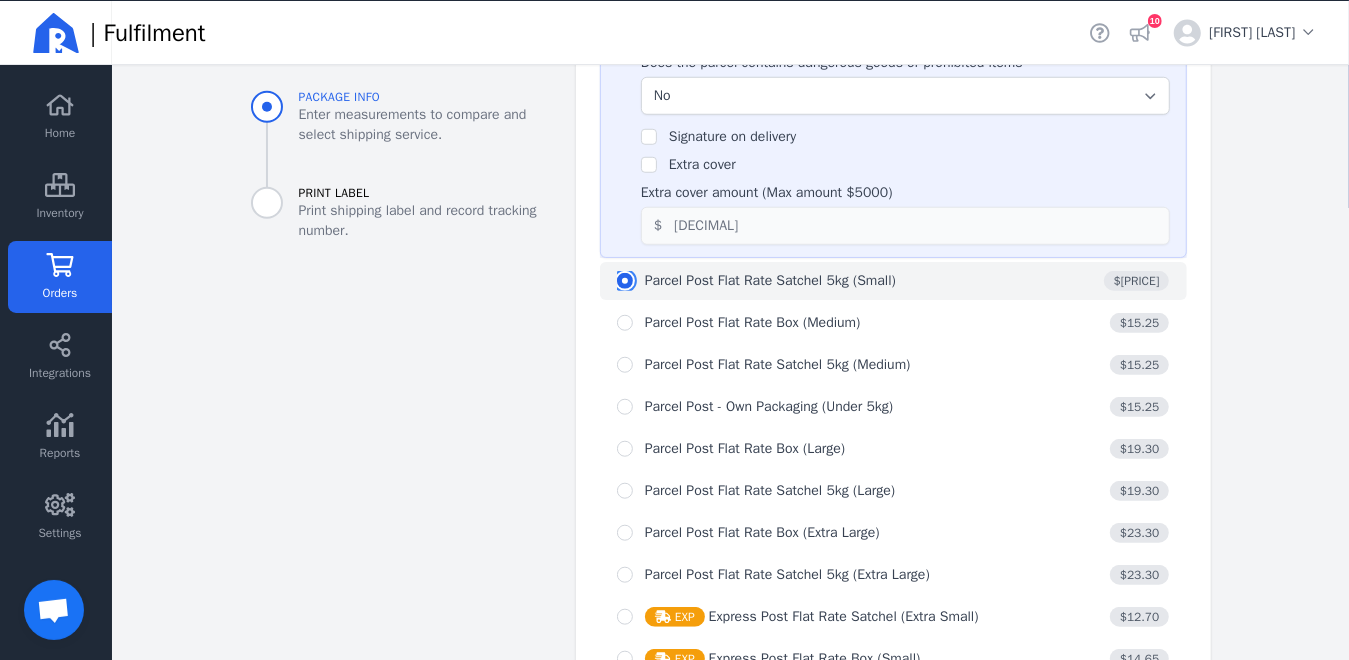 radio on "false" 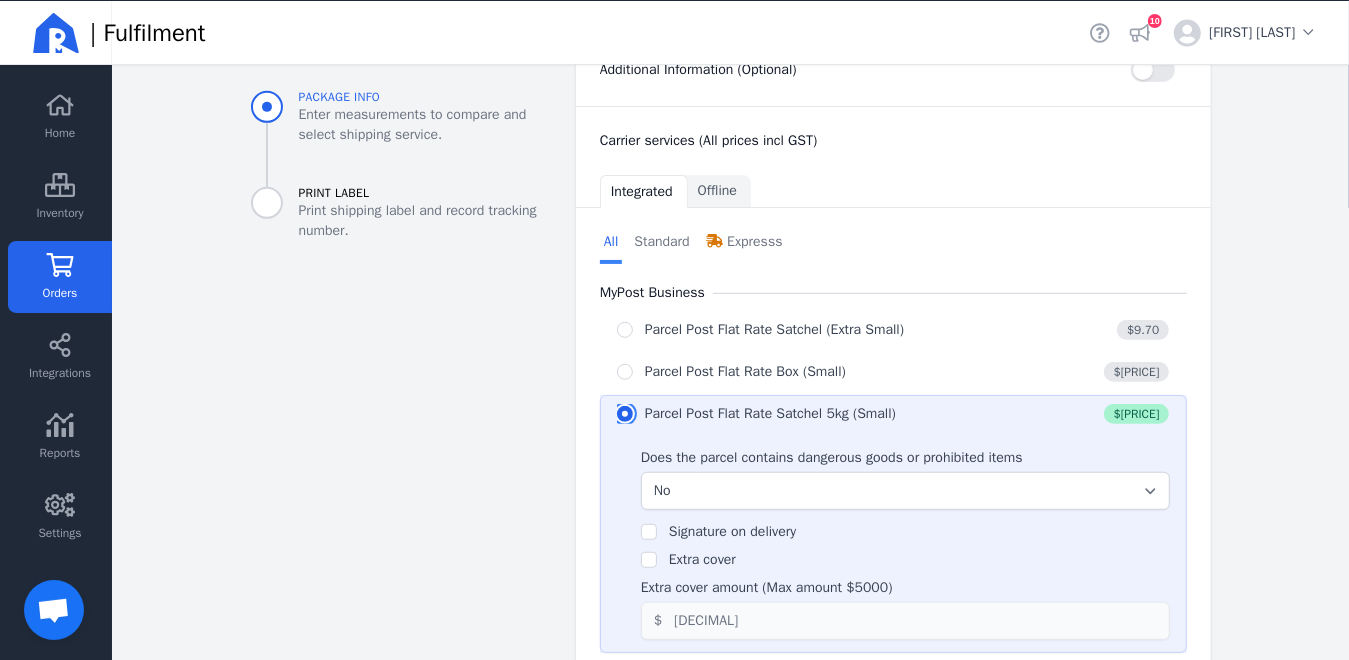 scroll, scrollTop: 646, scrollLeft: 0, axis: vertical 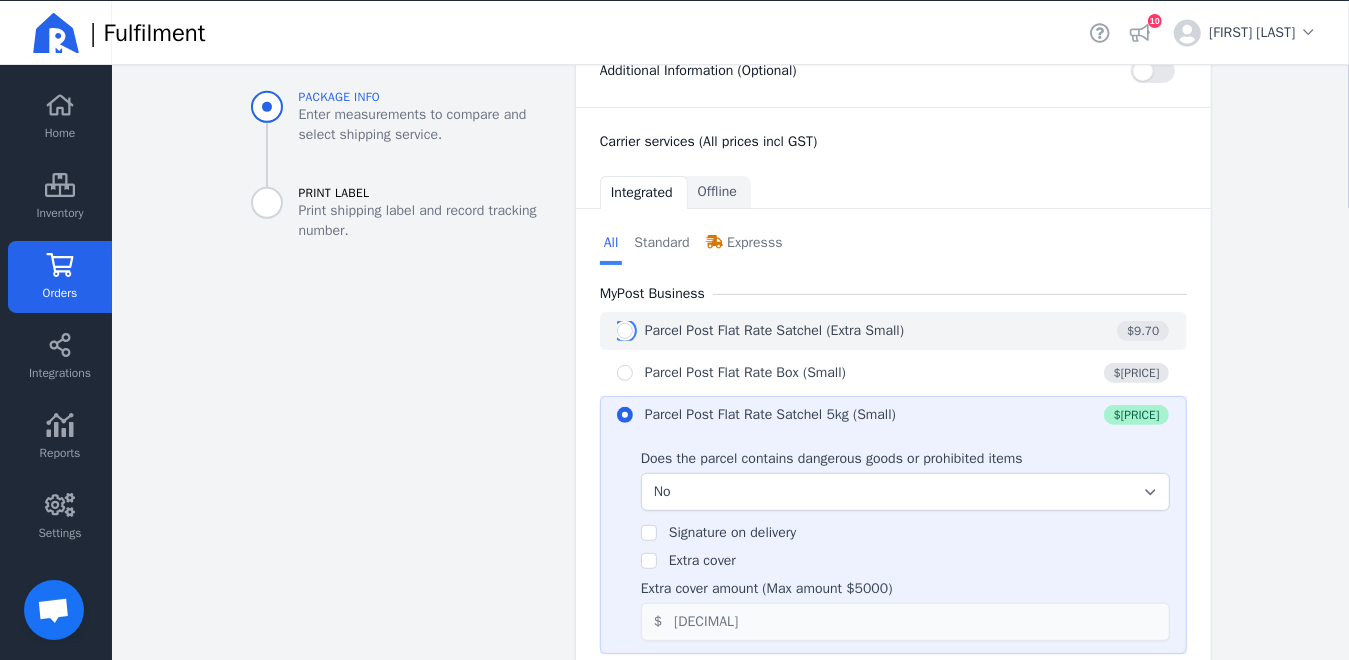 click at bounding box center [625, 331] 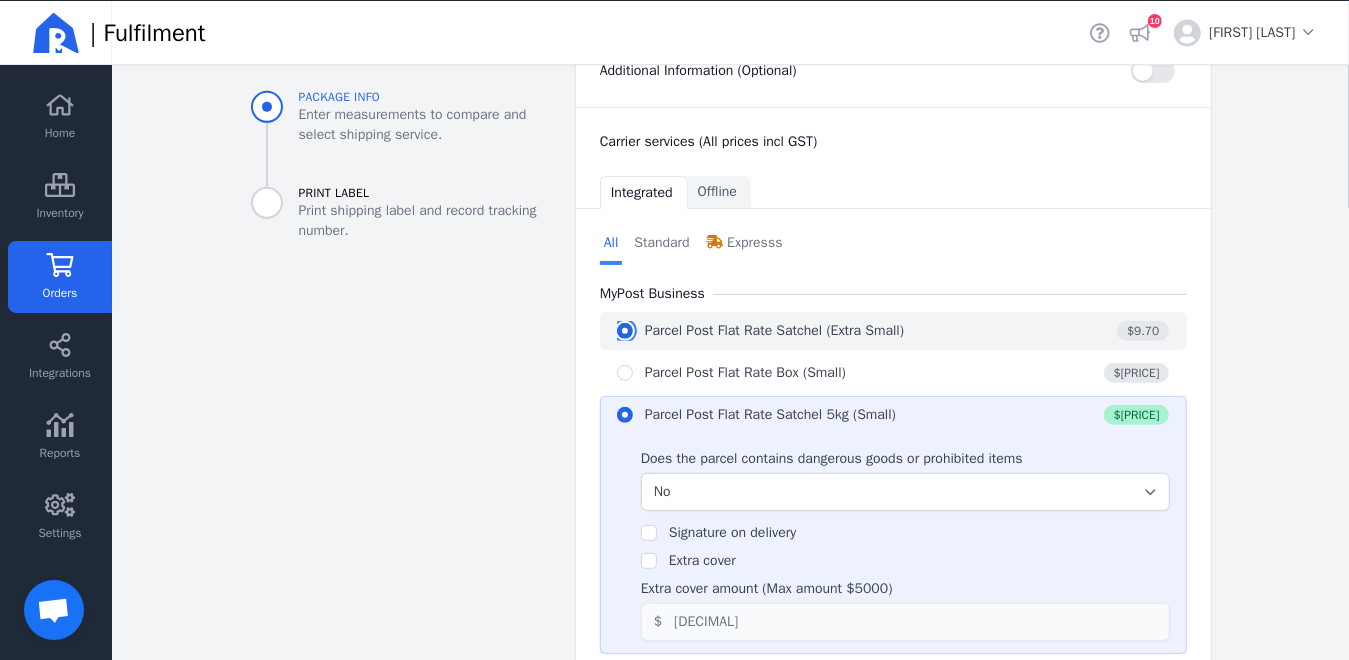 radio on "true" 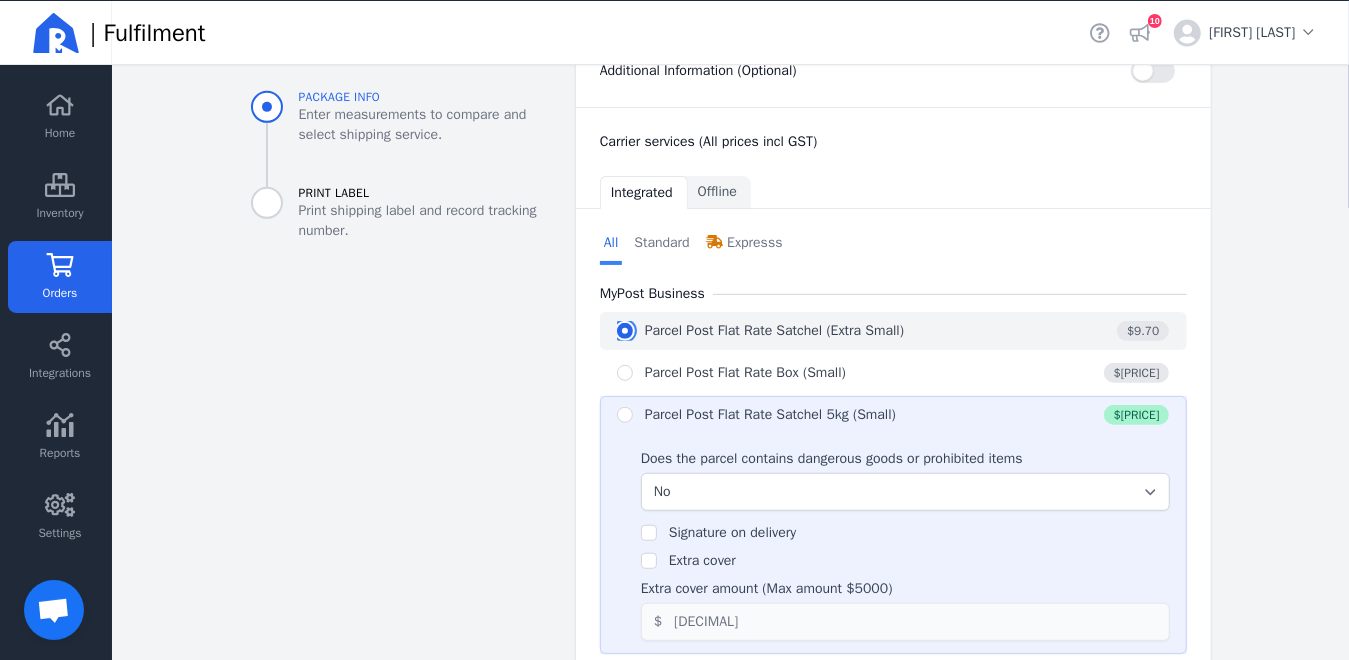 select on "0" 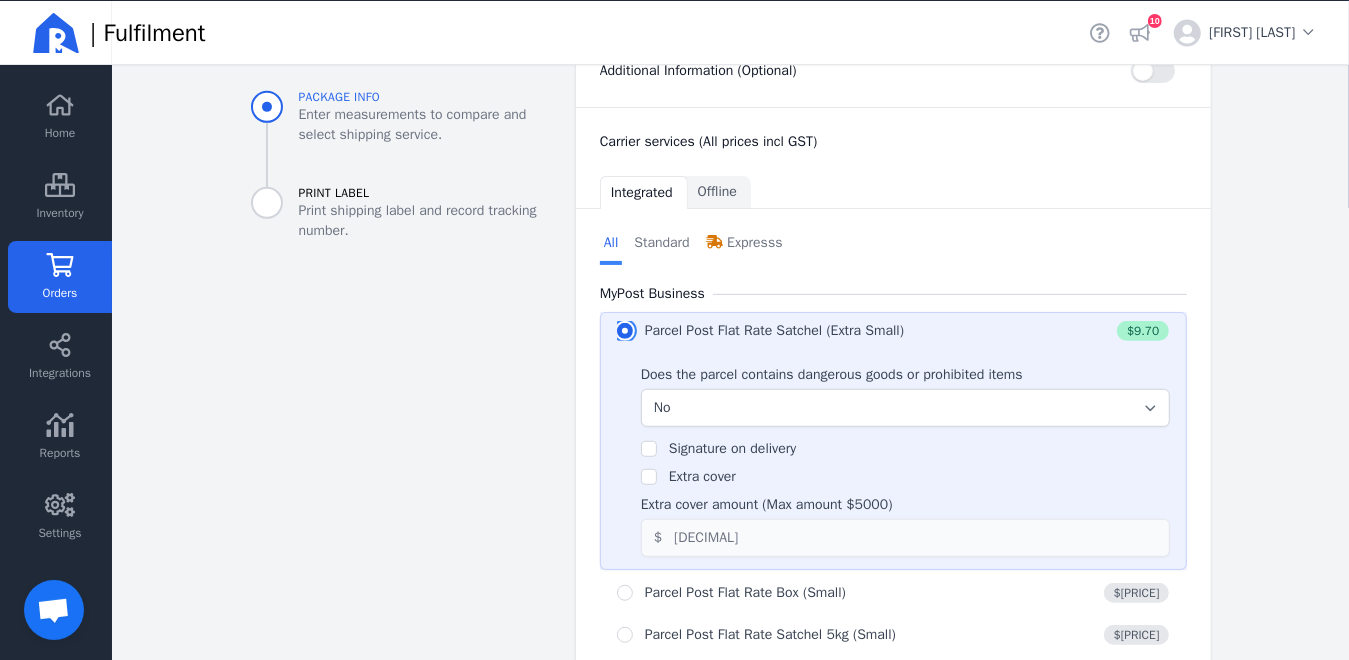 click at bounding box center [625, 331] 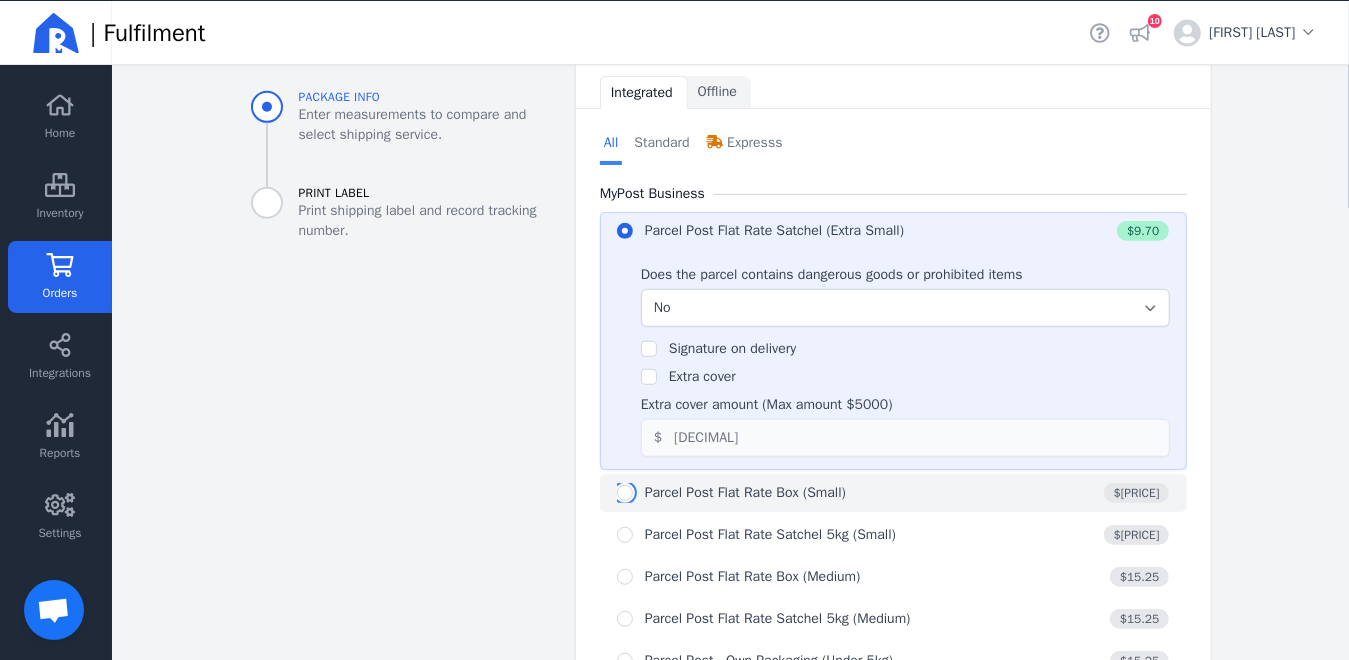 click at bounding box center [625, 493] 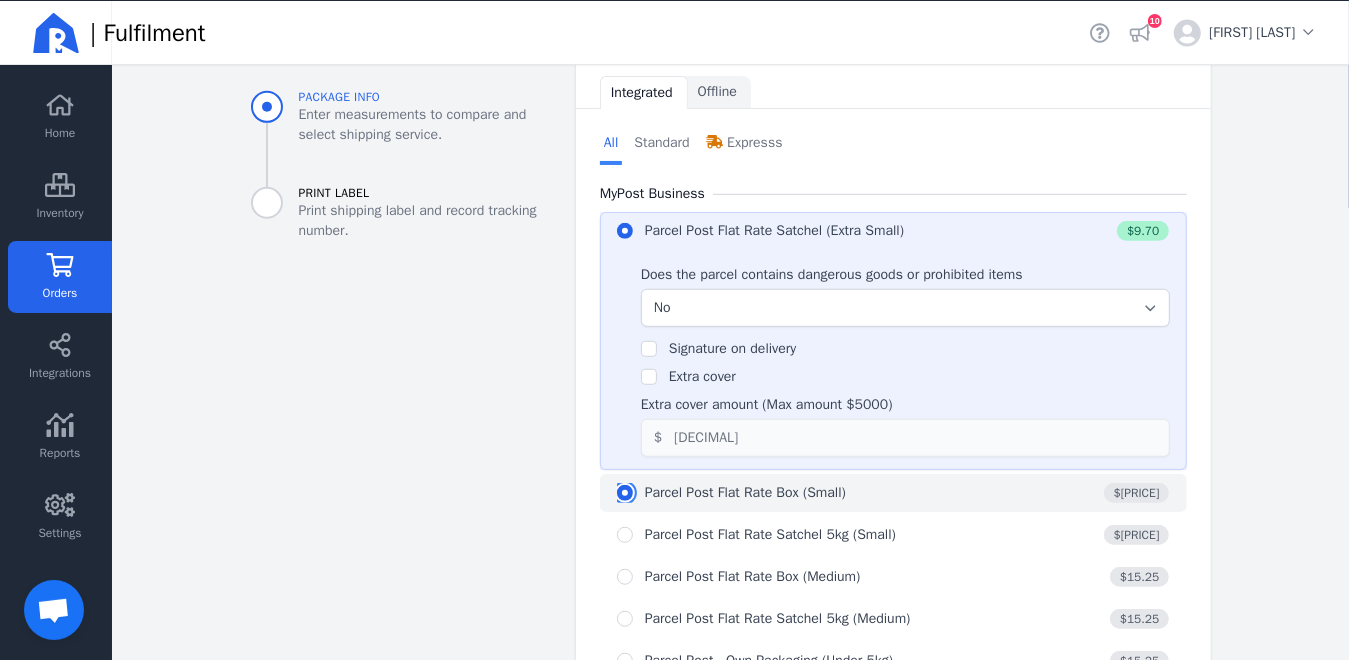 radio on "false" 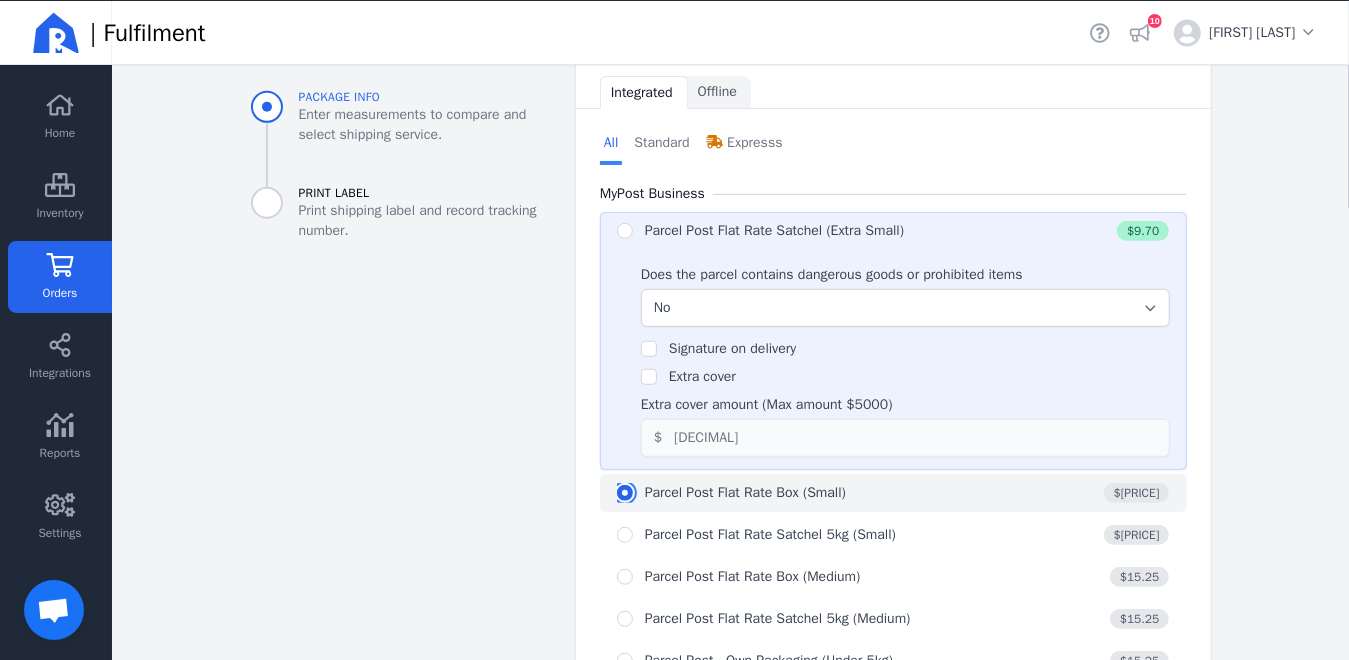 select on "0" 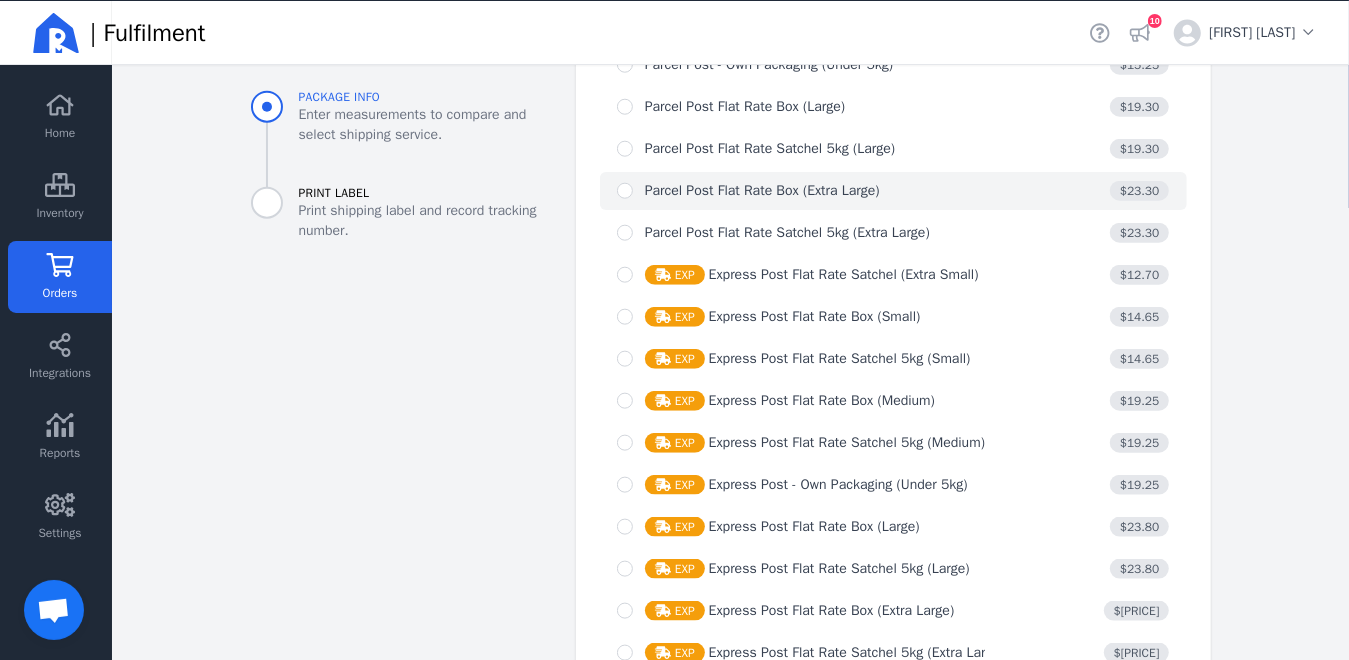 scroll, scrollTop: 1446, scrollLeft: 0, axis: vertical 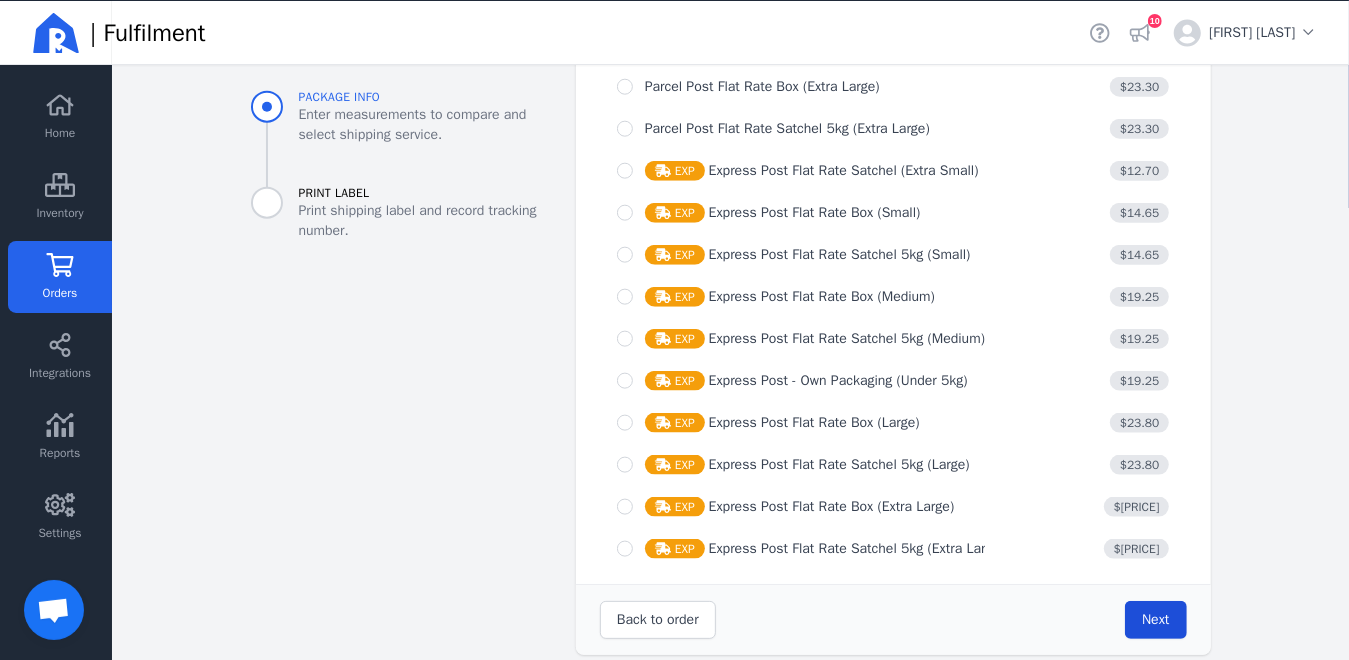 click on "Next" at bounding box center [1155, 619] 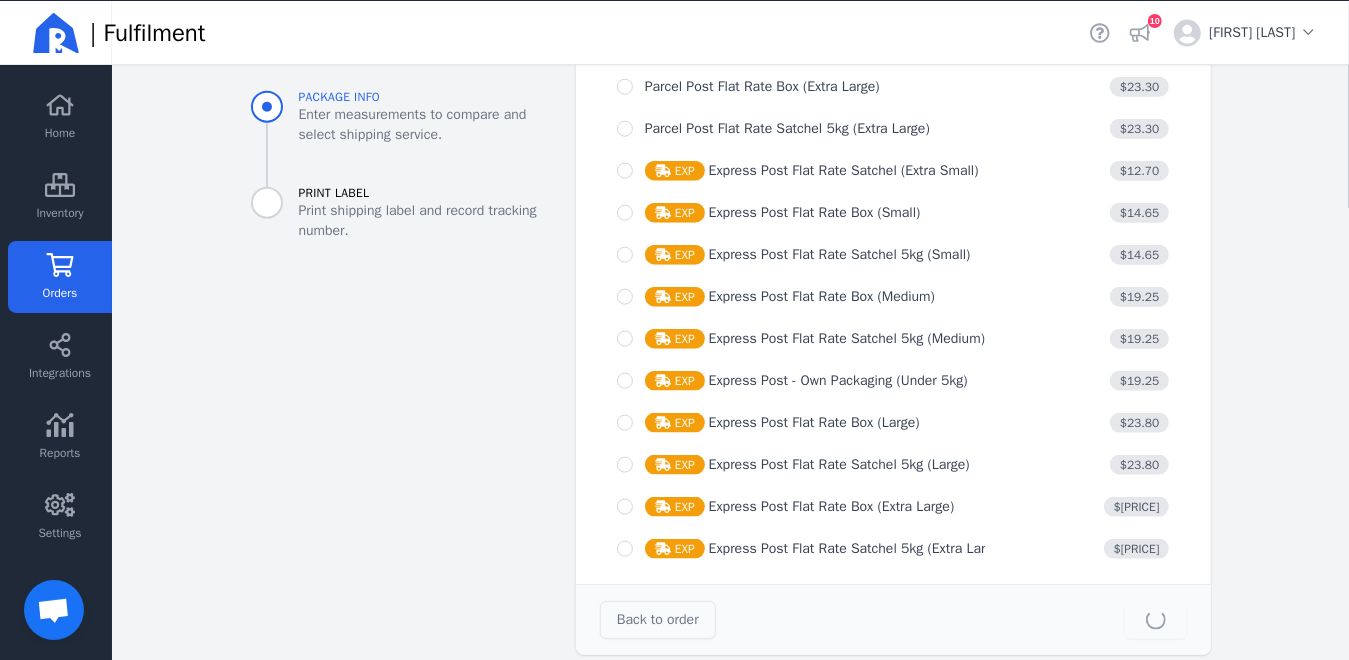 type on "23.0" 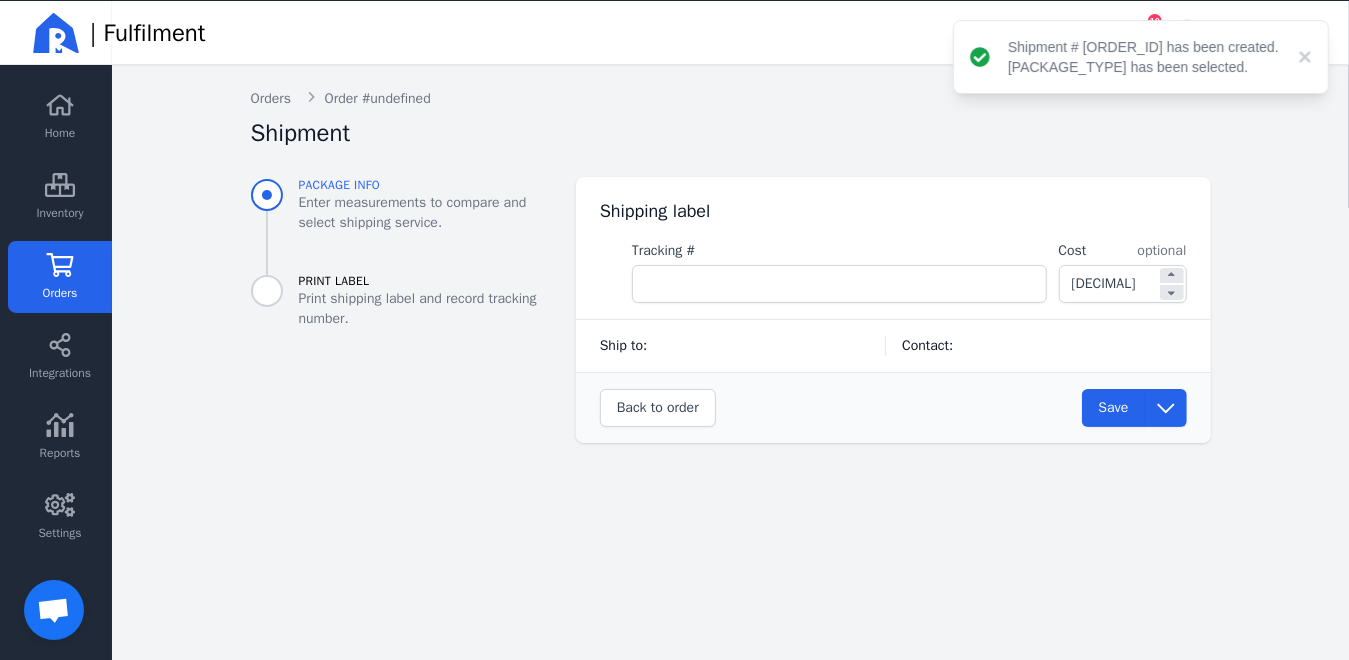 scroll, scrollTop: 0, scrollLeft: 0, axis: both 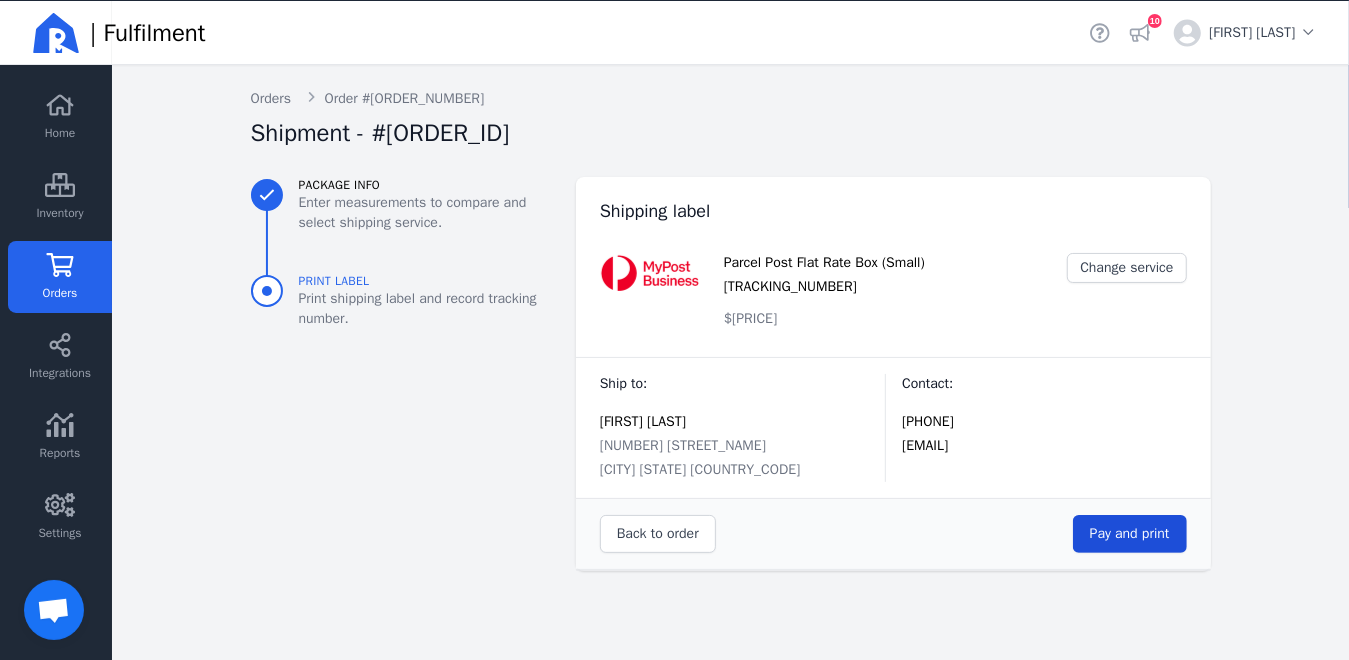 click on "Pay and print" at bounding box center (1130, 533) 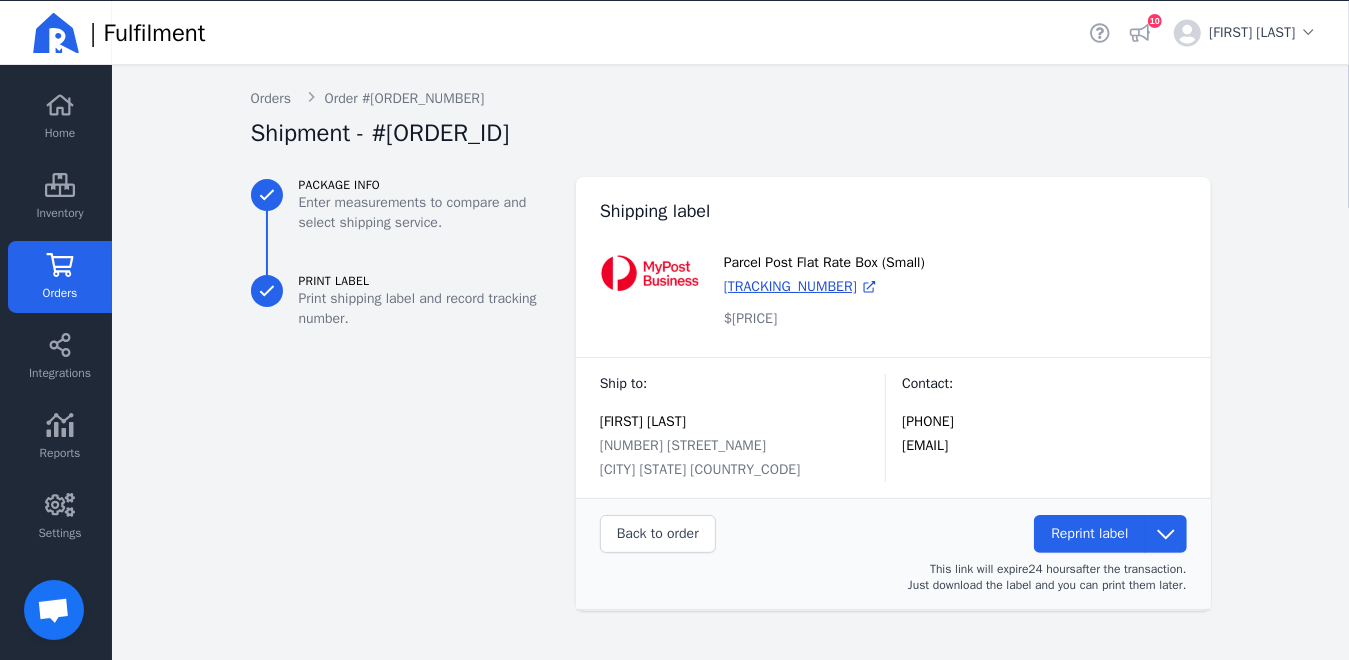 click on "Orders" 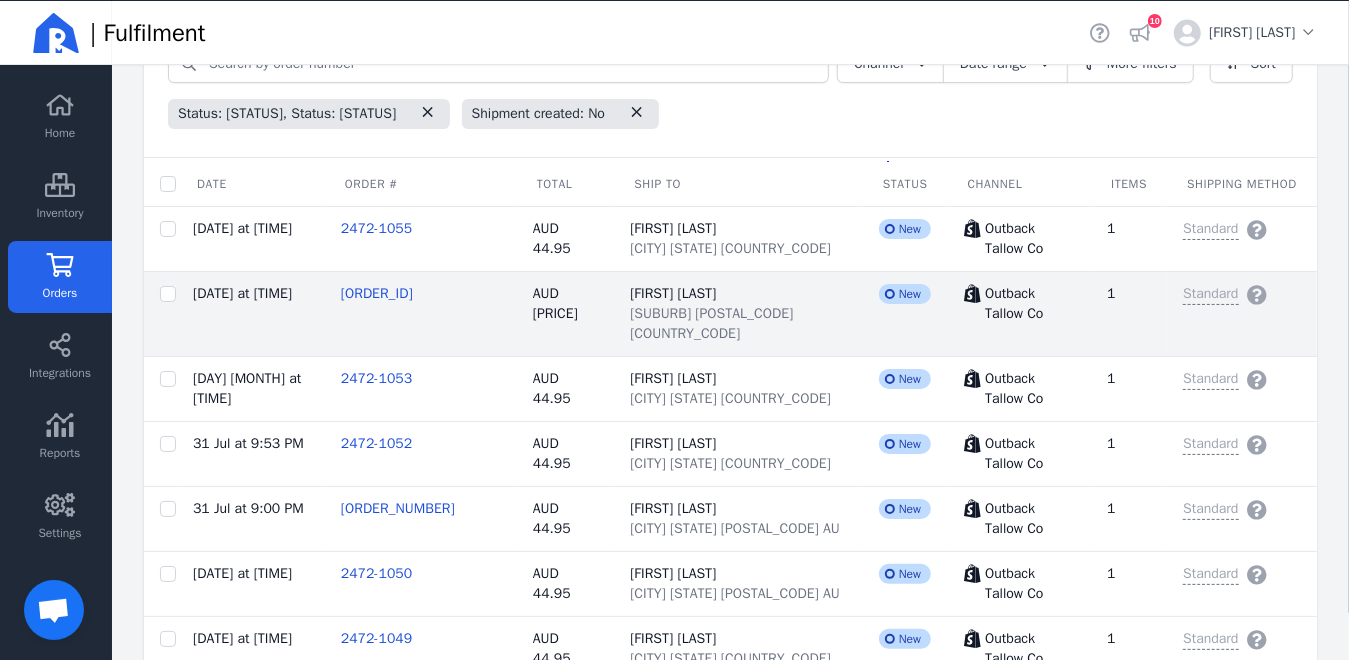 scroll, scrollTop: 300, scrollLeft: 0, axis: vertical 